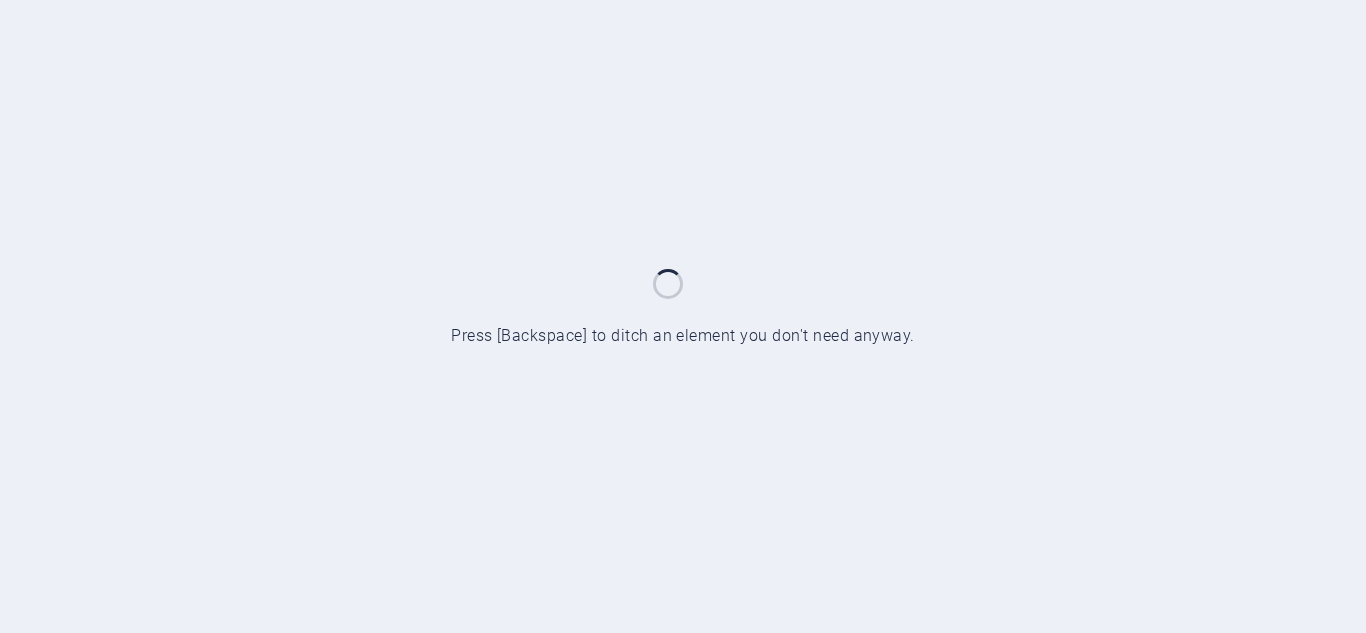 scroll, scrollTop: 0, scrollLeft: 0, axis: both 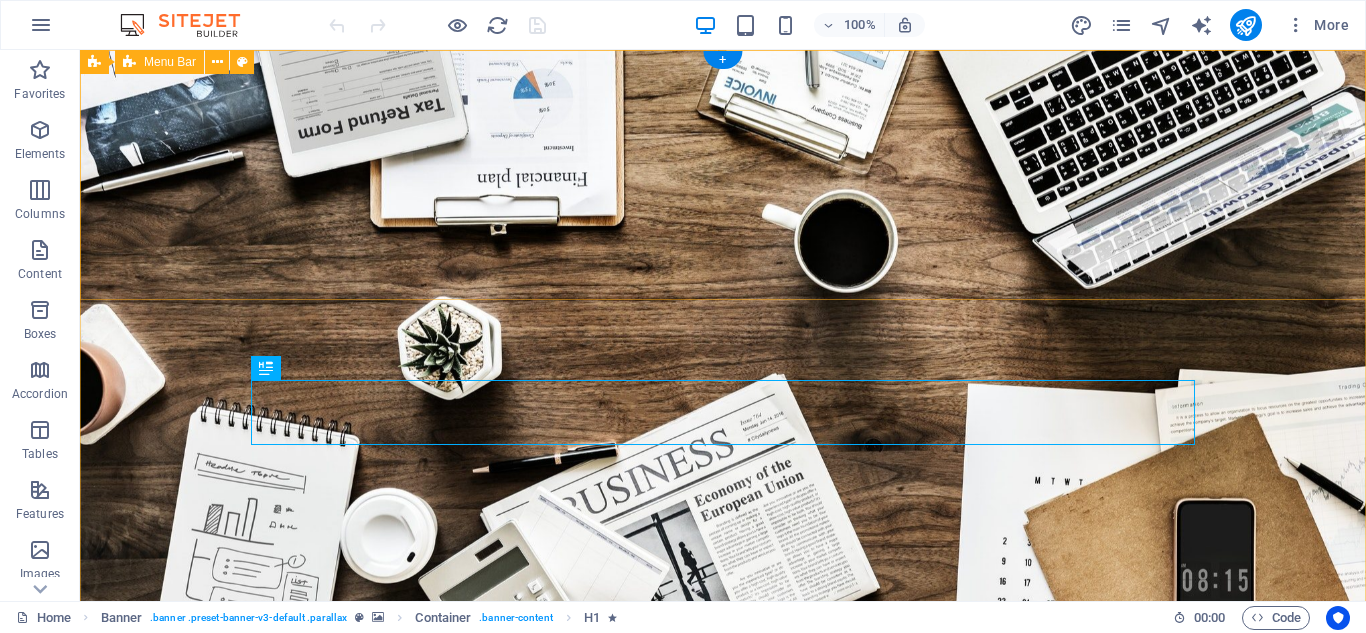 click on "Home About us Contact" at bounding box center (723, 749) 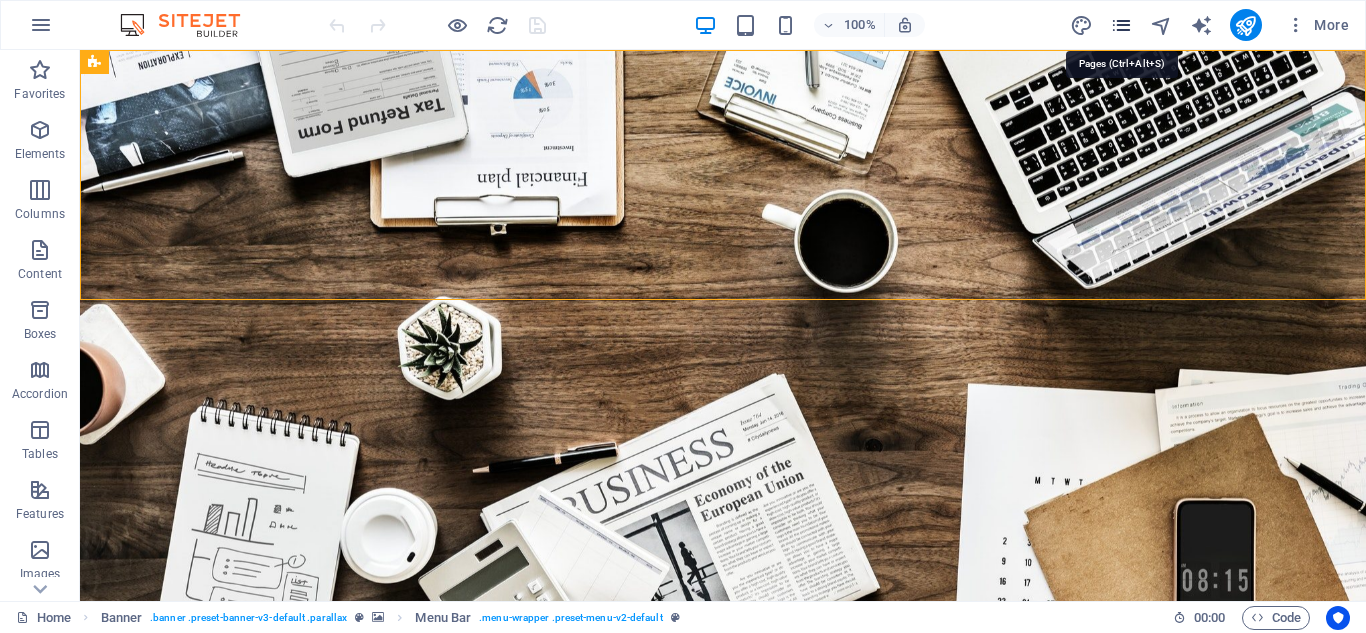 click at bounding box center (1121, 25) 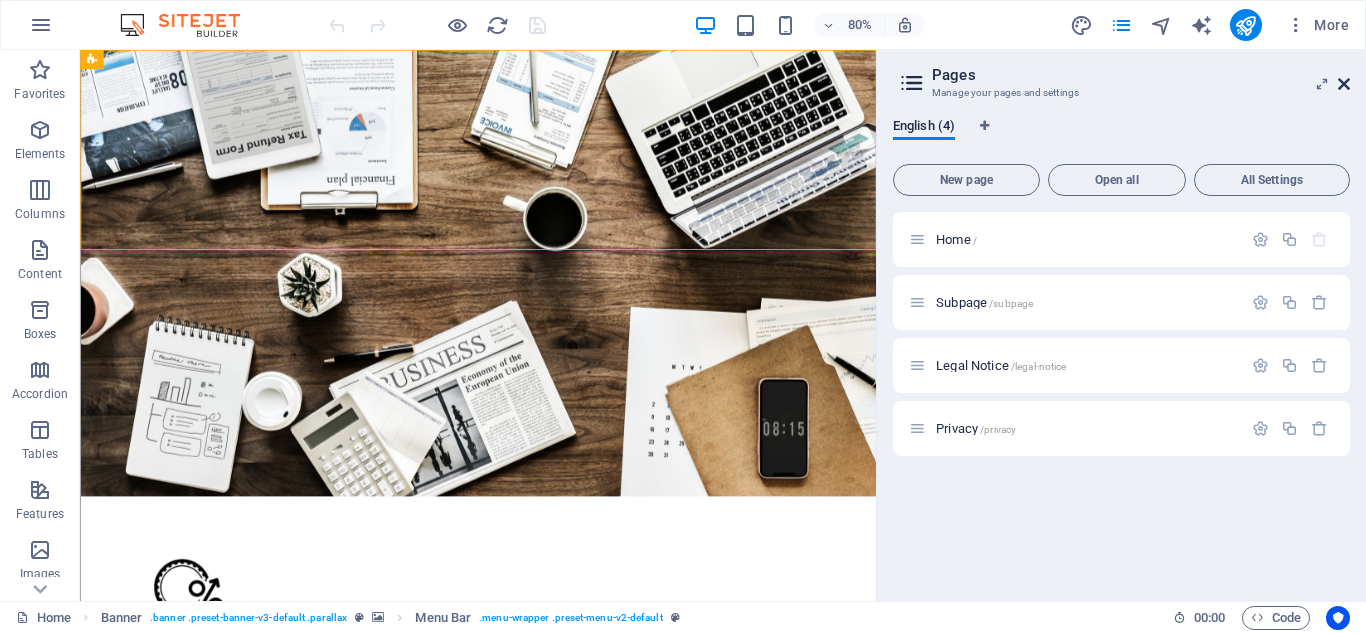 click at bounding box center (1344, 84) 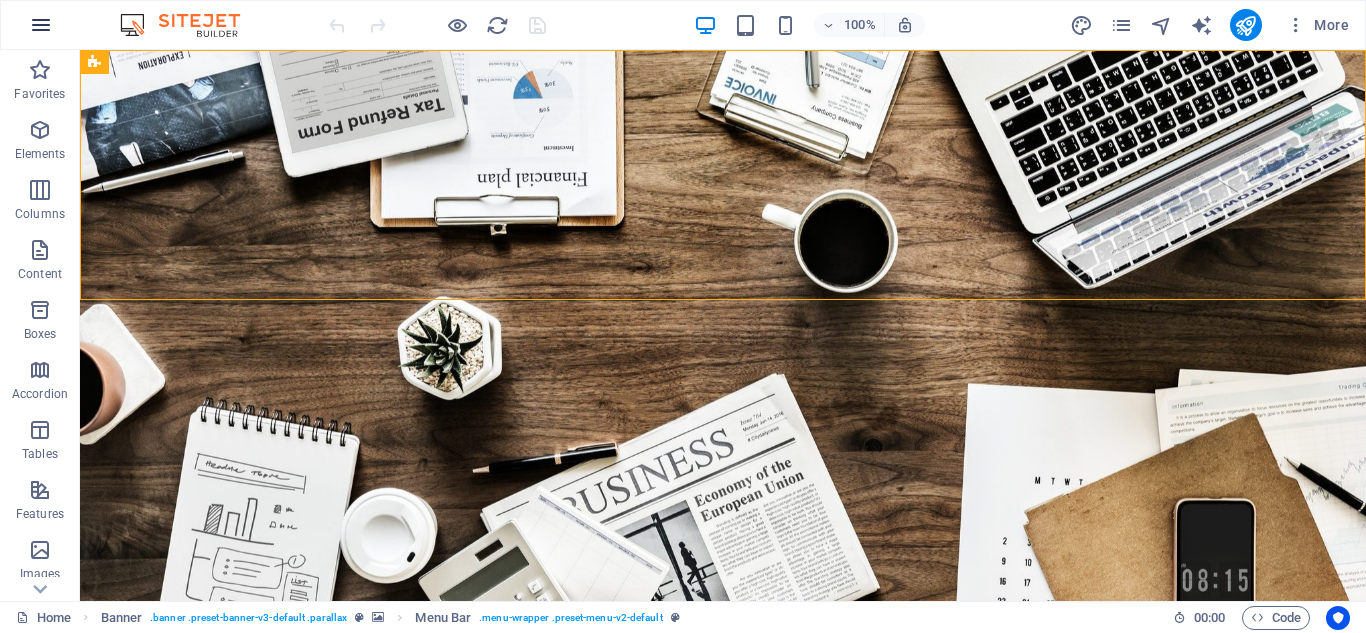 click at bounding box center [41, 25] 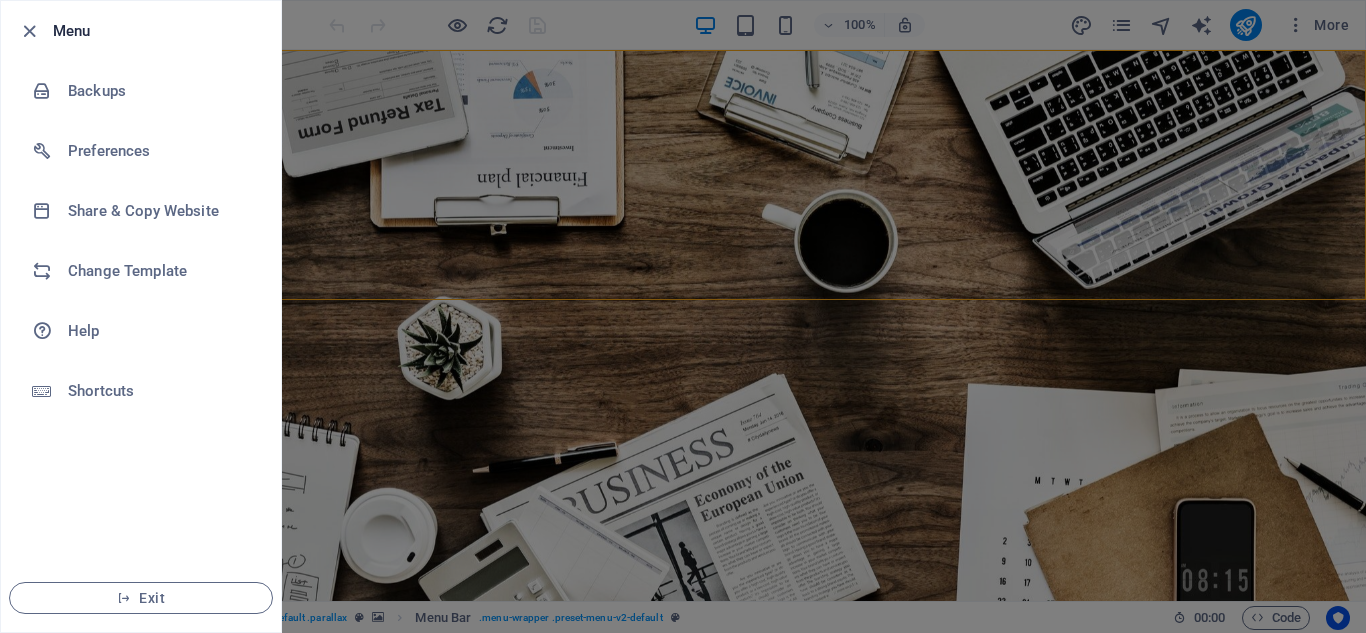 click at bounding box center [683, 316] 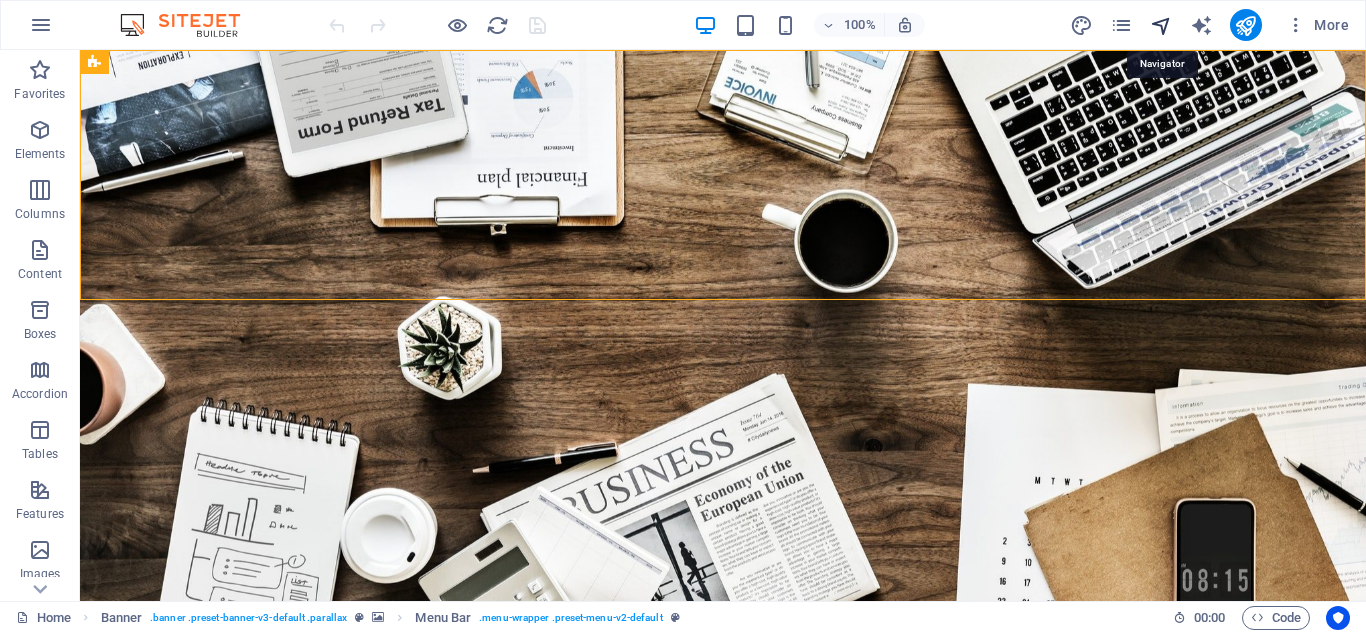 click at bounding box center [1161, 25] 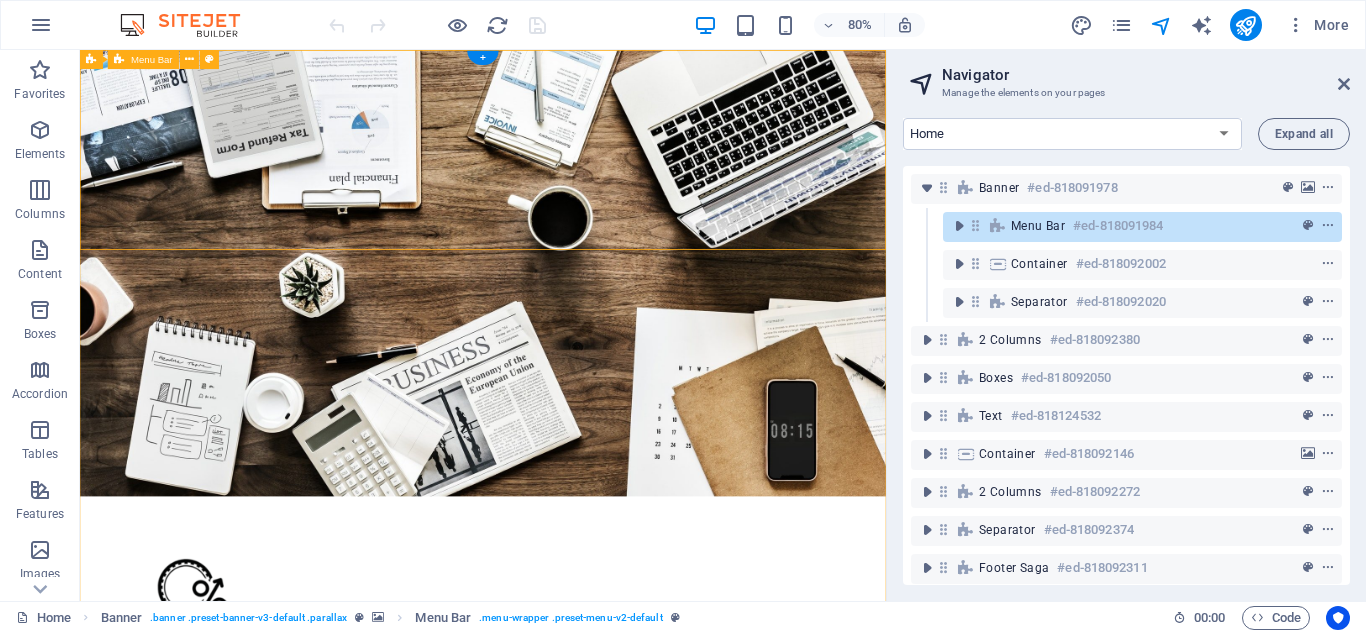 click on "Menu Bar" at bounding box center (1038, 226) 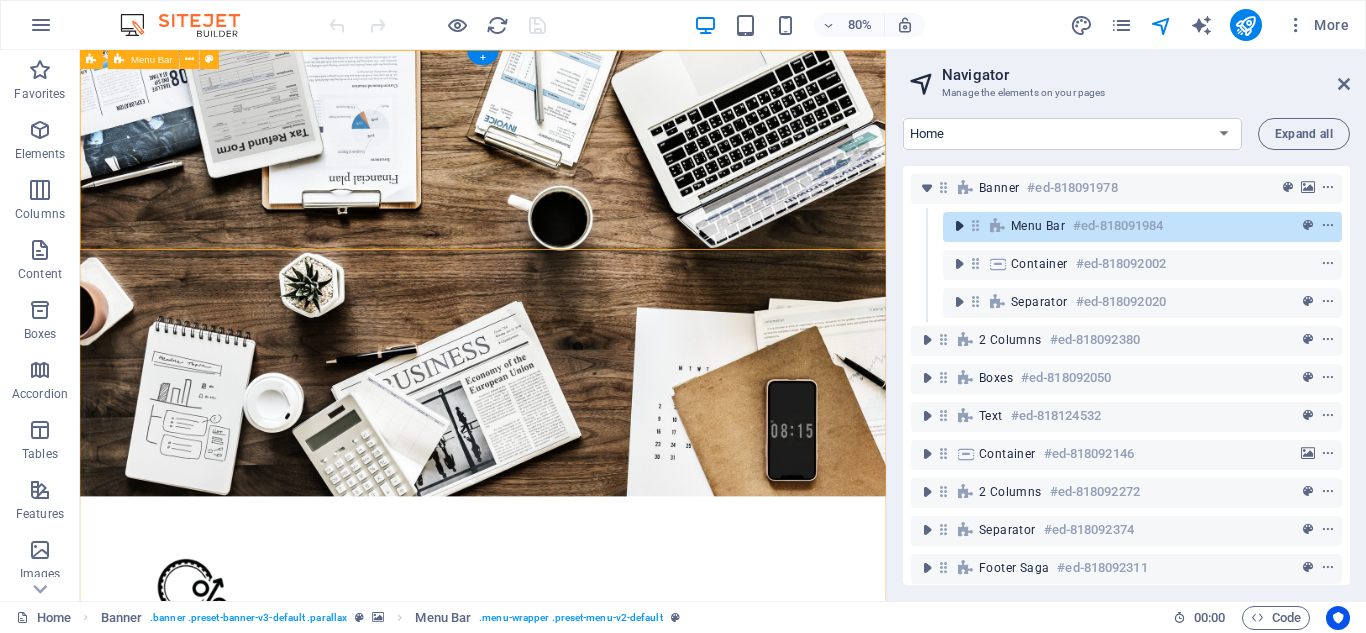 click at bounding box center (959, 226) 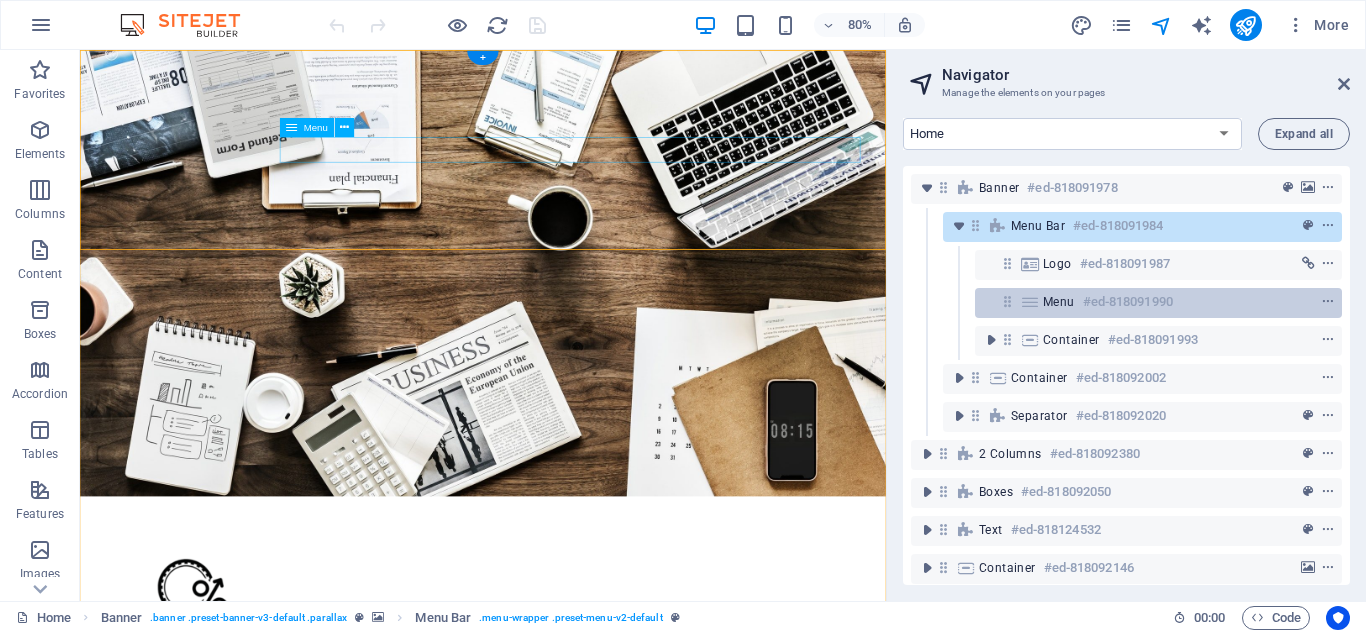 click at bounding box center (1030, 302) 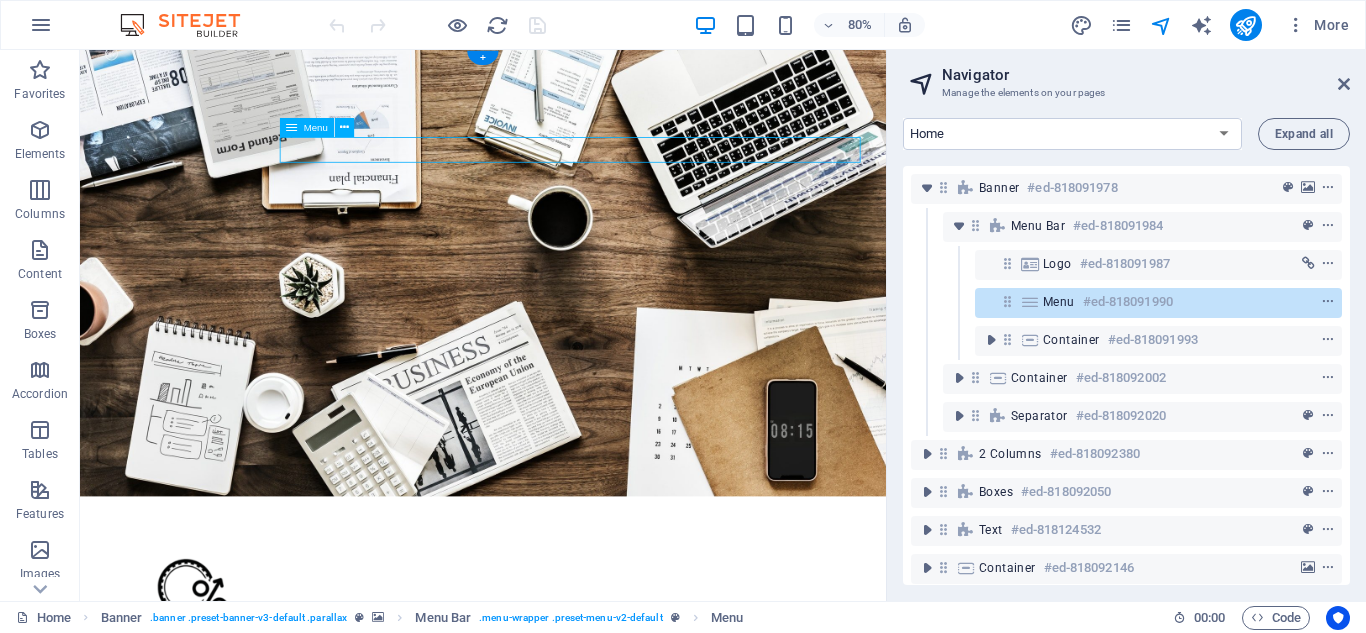 click at bounding box center (1030, 302) 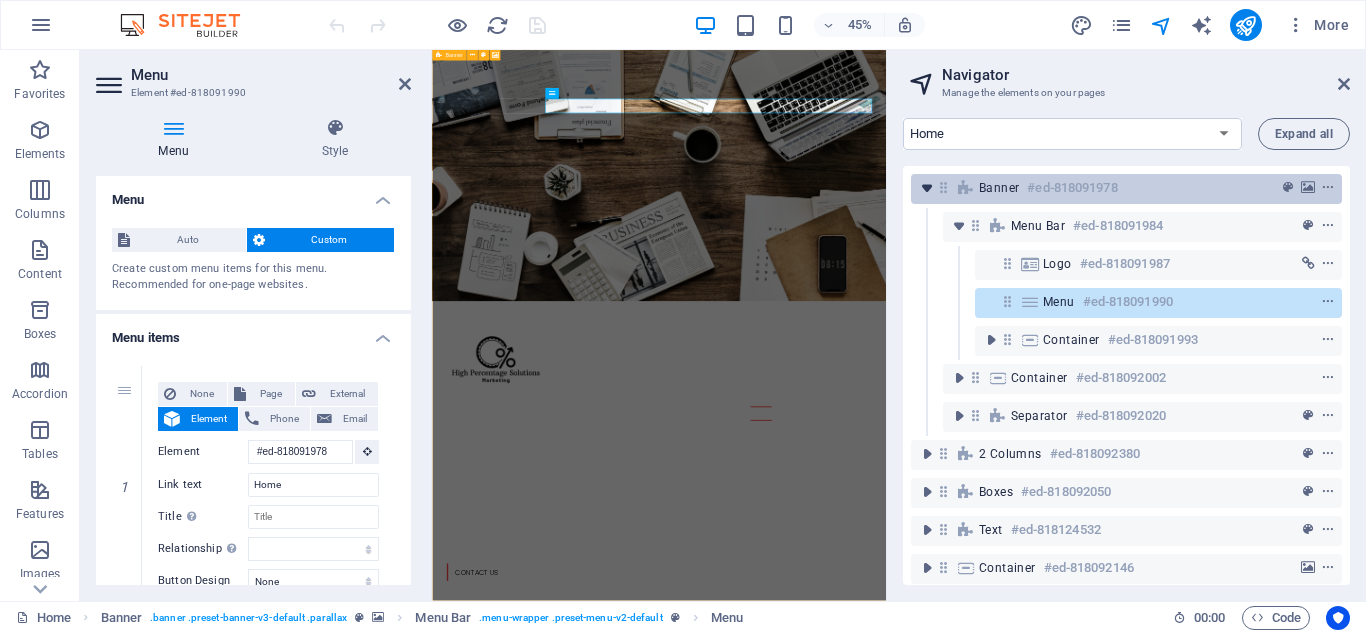 click at bounding box center [927, 188] 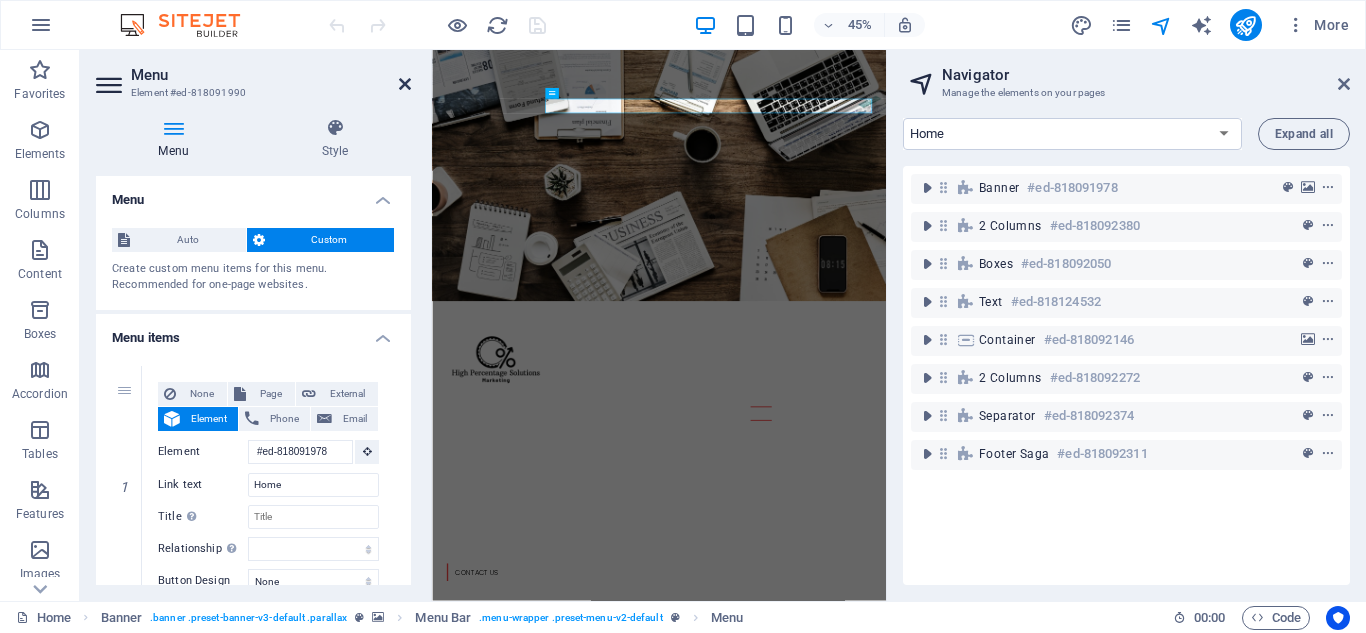click at bounding box center (405, 84) 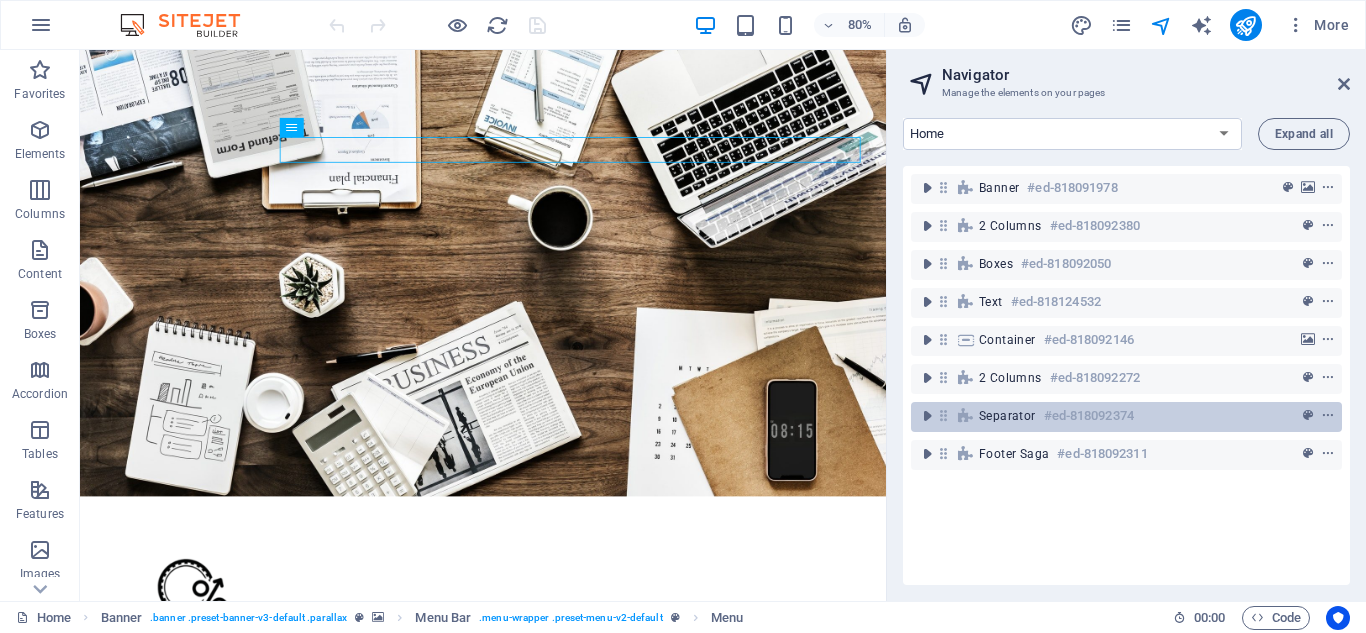 click on "Separator" at bounding box center [1007, 416] 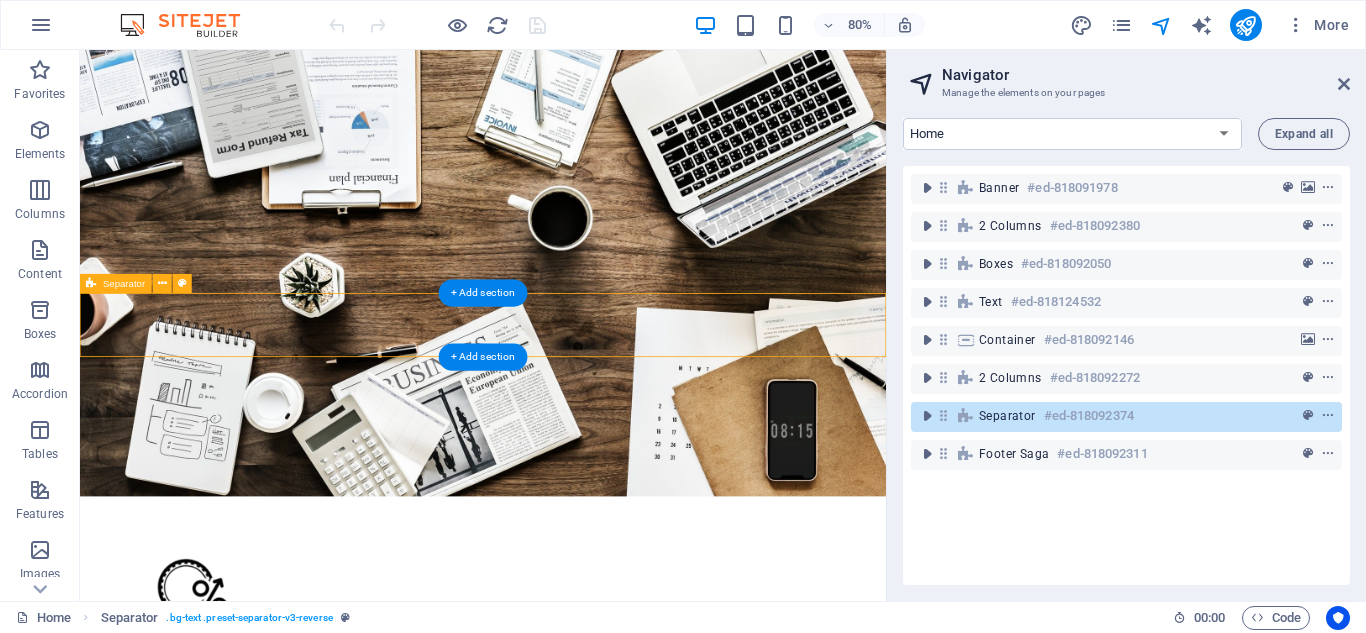 scroll, scrollTop: 2725, scrollLeft: 0, axis: vertical 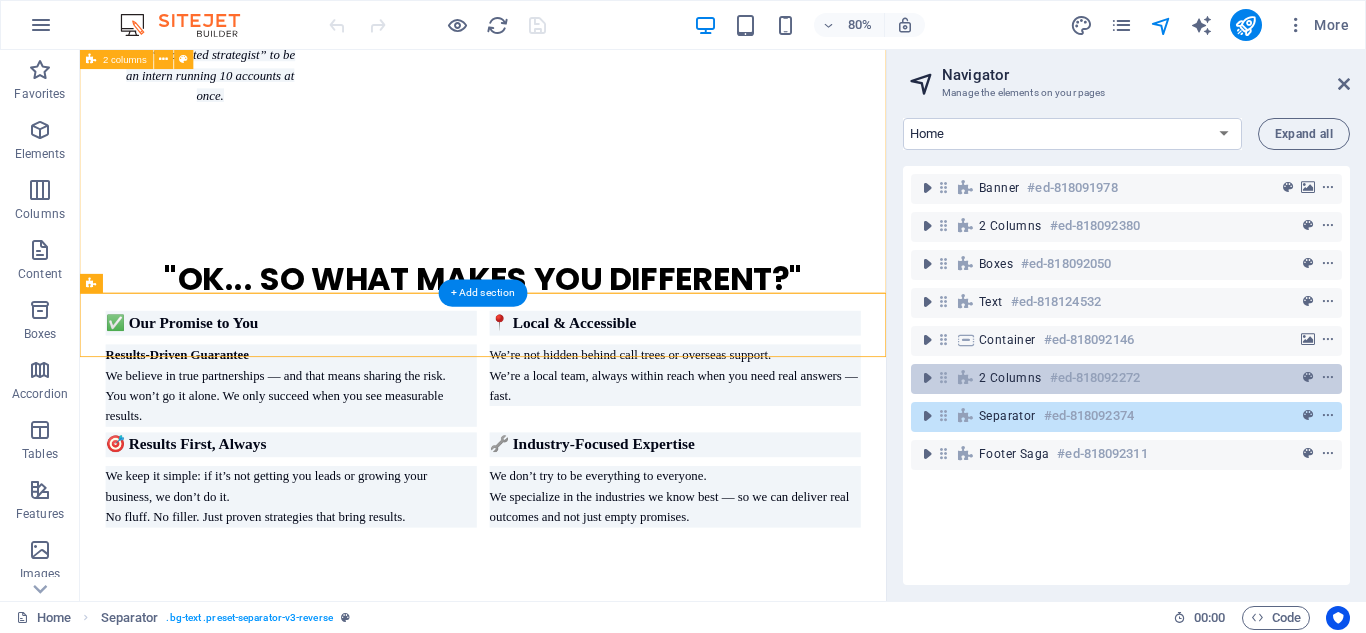 click on "2 columns" at bounding box center [1010, 378] 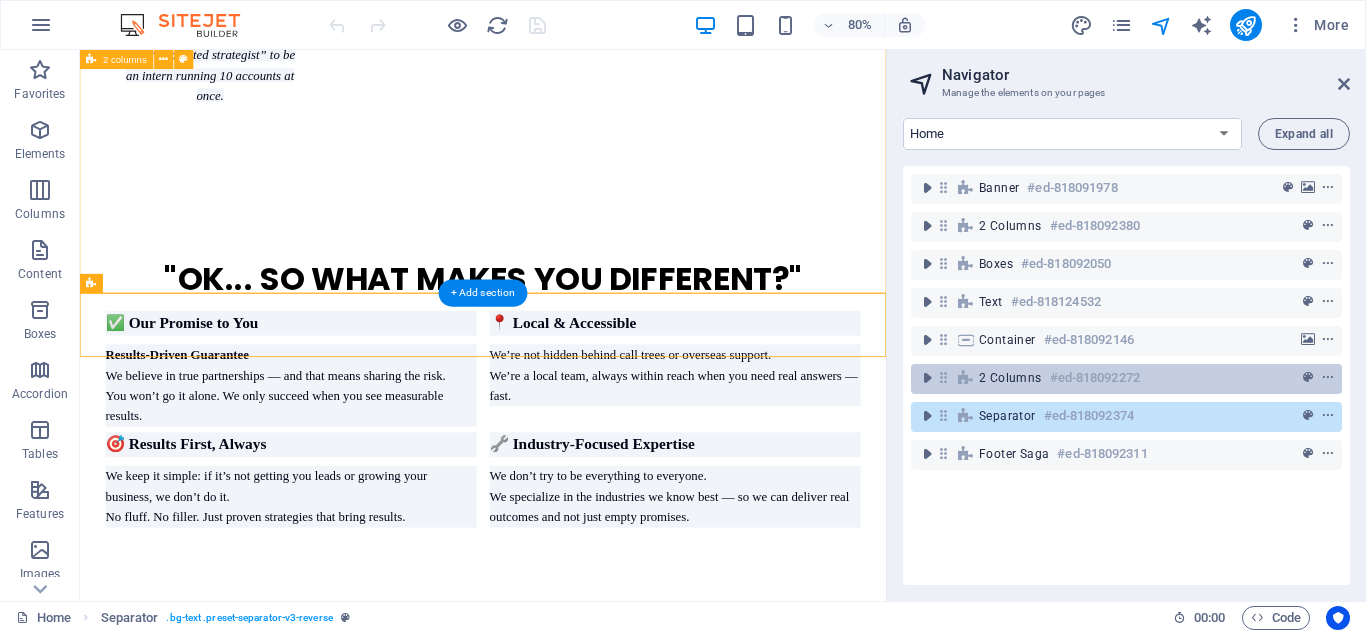 scroll, scrollTop: 2386, scrollLeft: 0, axis: vertical 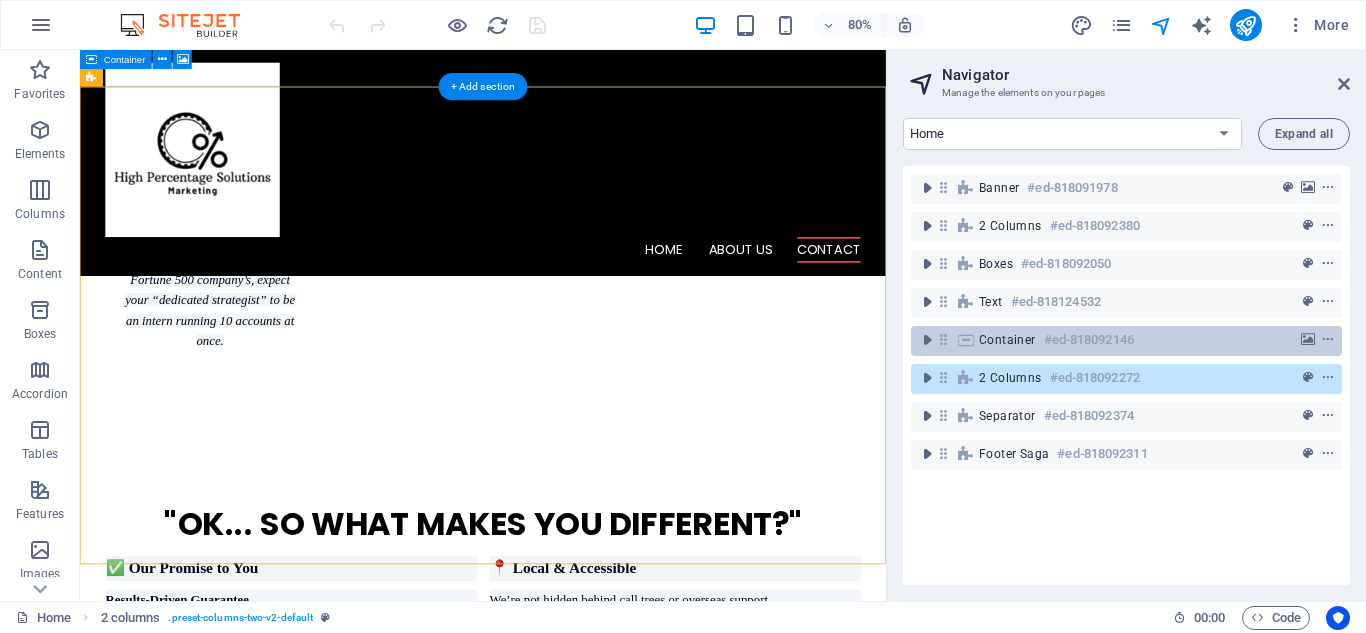 click on "Container" at bounding box center [1007, 340] 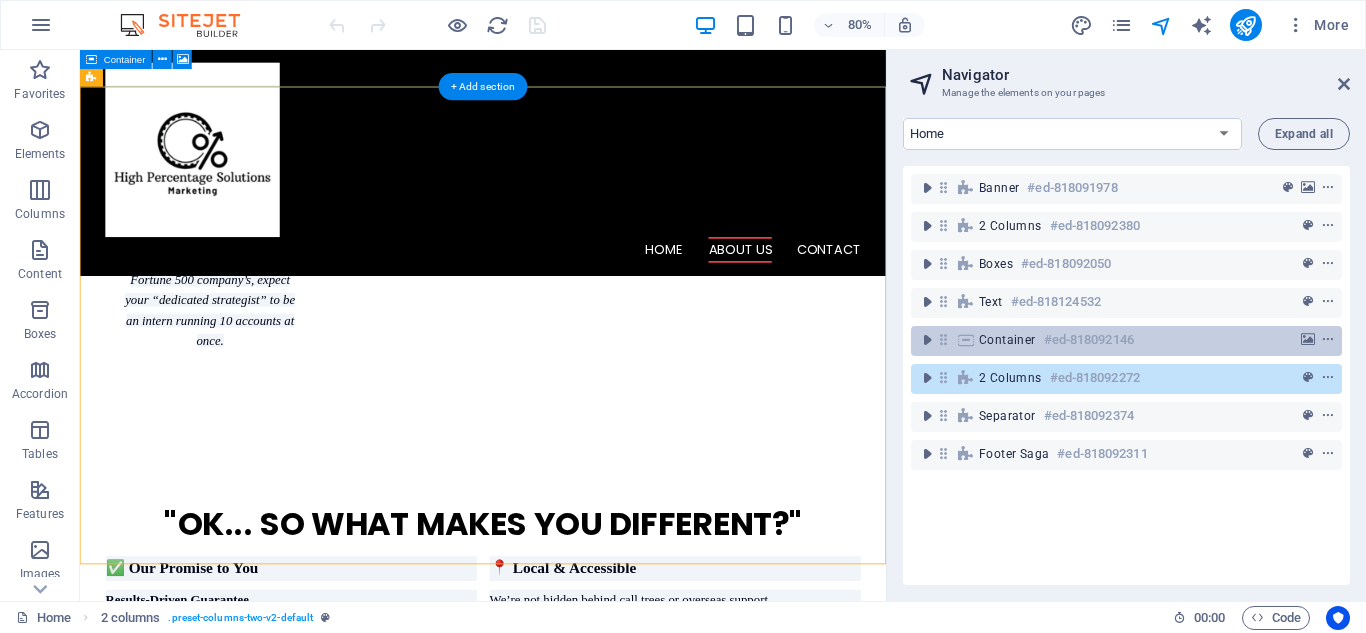scroll, scrollTop: 1903, scrollLeft: 0, axis: vertical 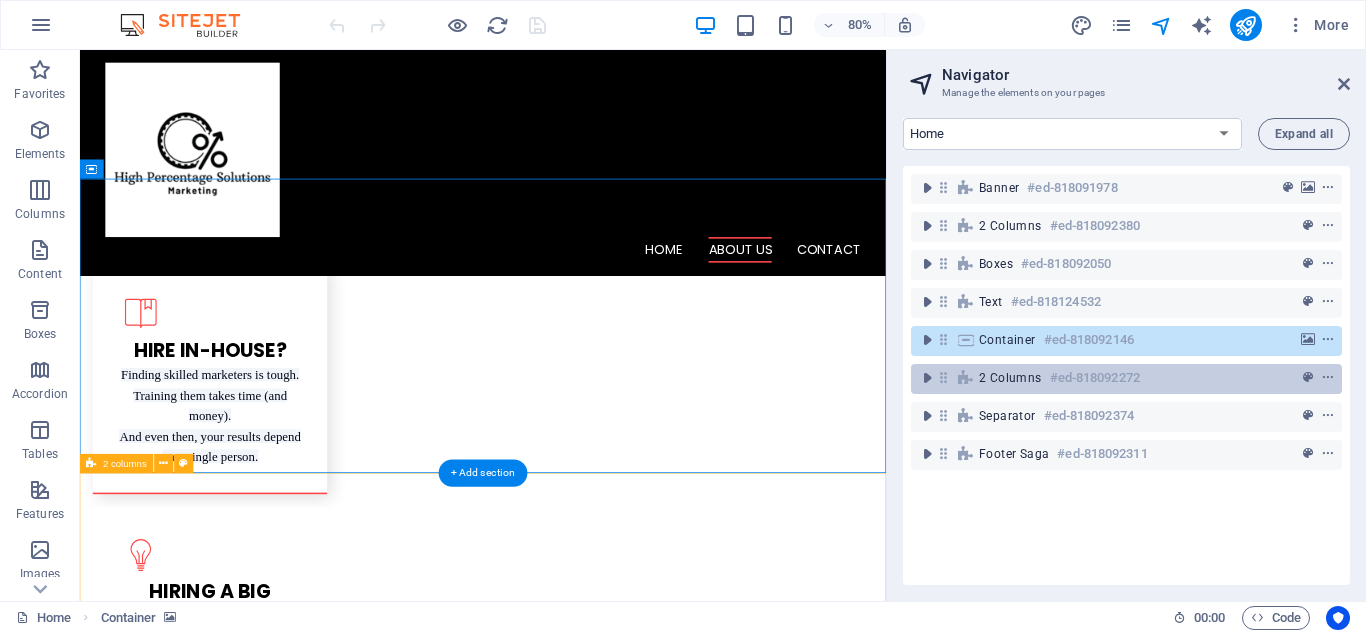 click on "2 columns" at bounding box center (1010, 378) 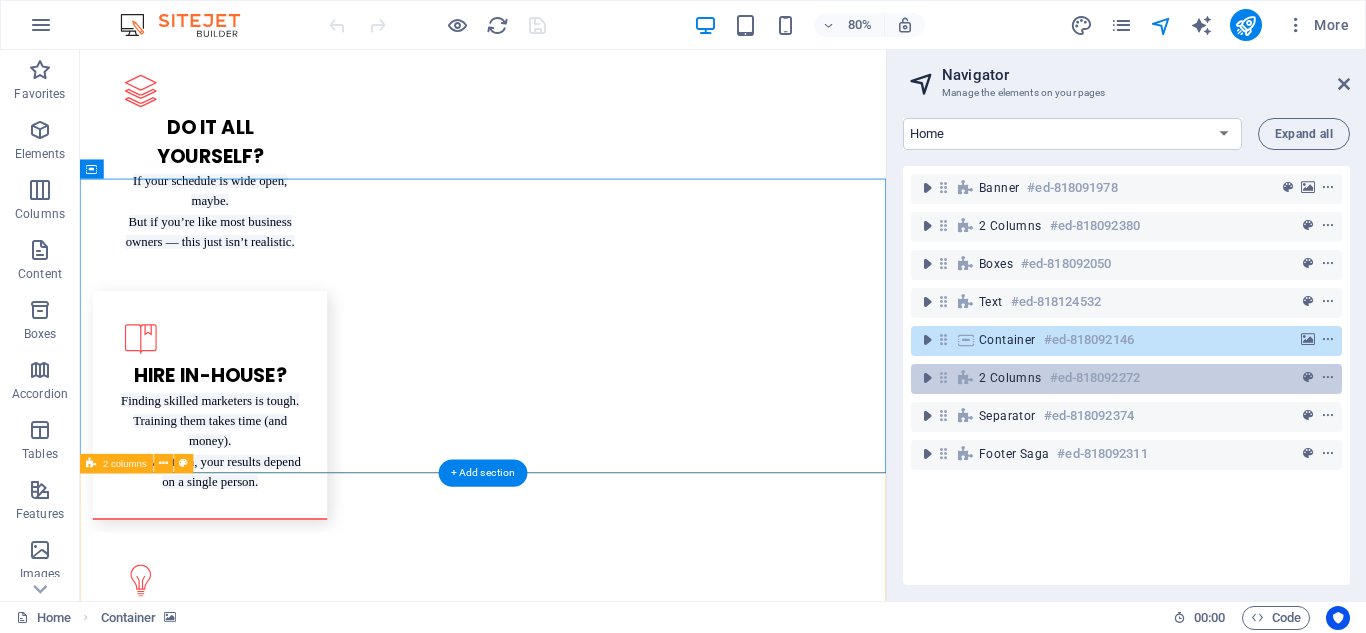 scroll, scrollTop: 2386, scrollLeft: 0, axis: vertical 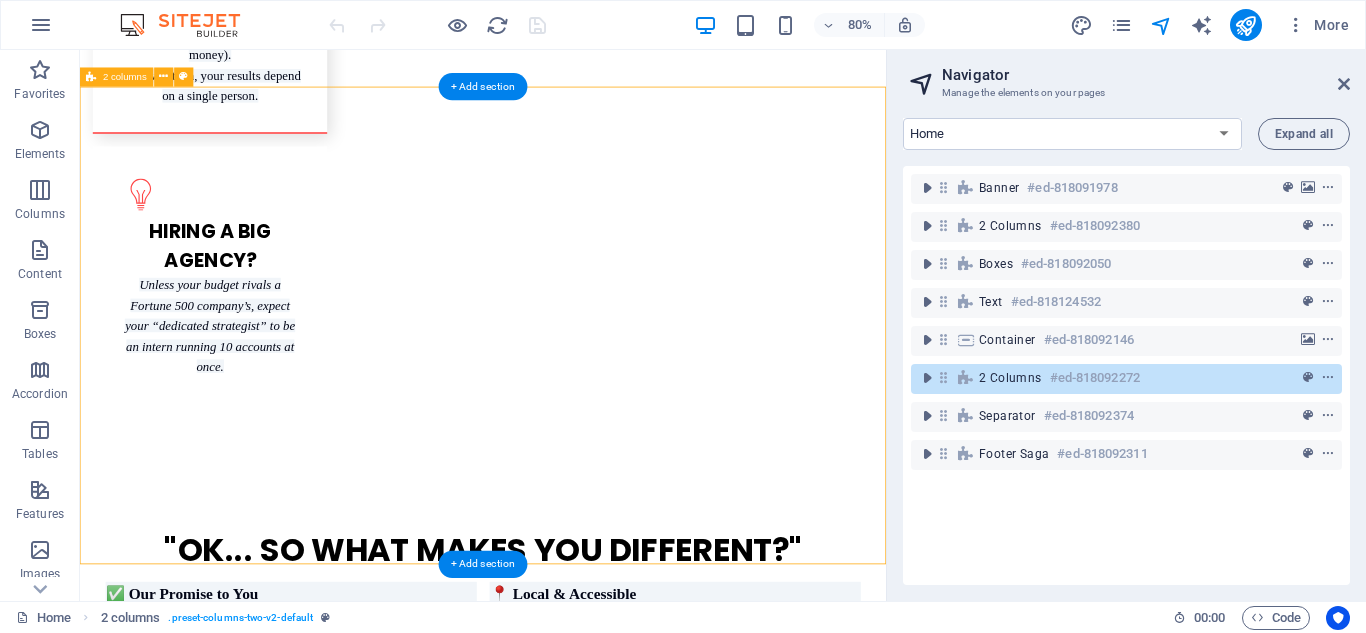 click on "2 columns" at bounding box center [1010, 378] 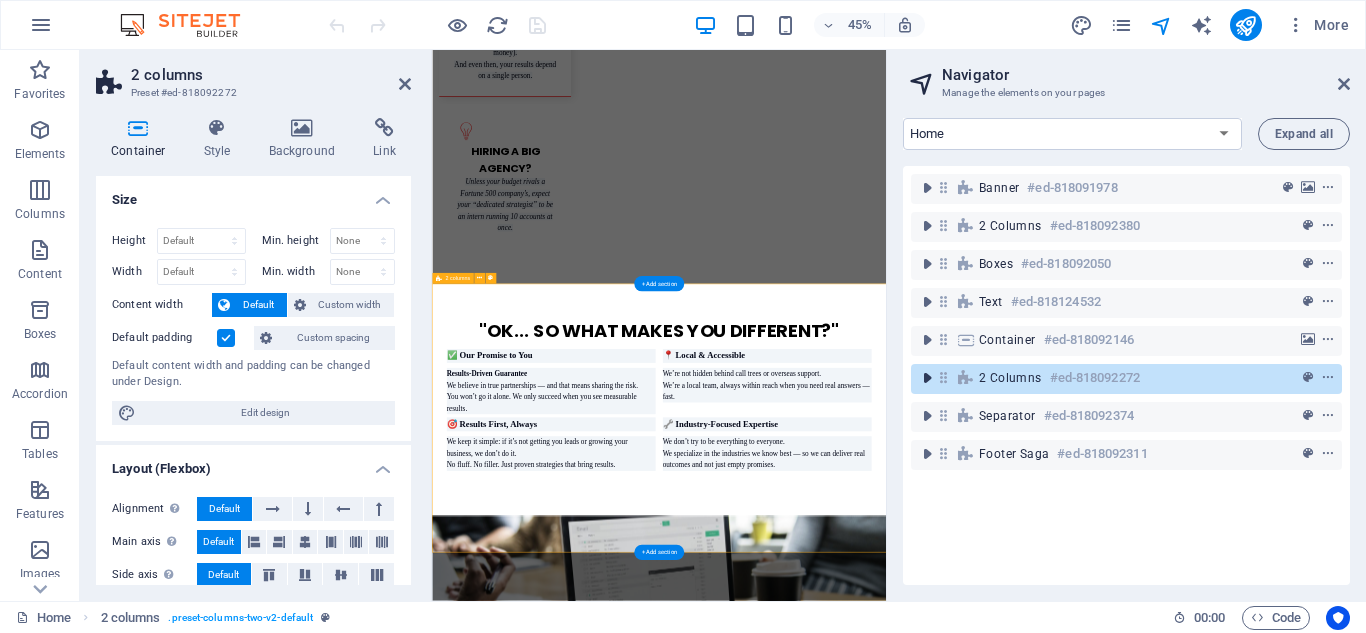 click at bounding box center (927, 378) 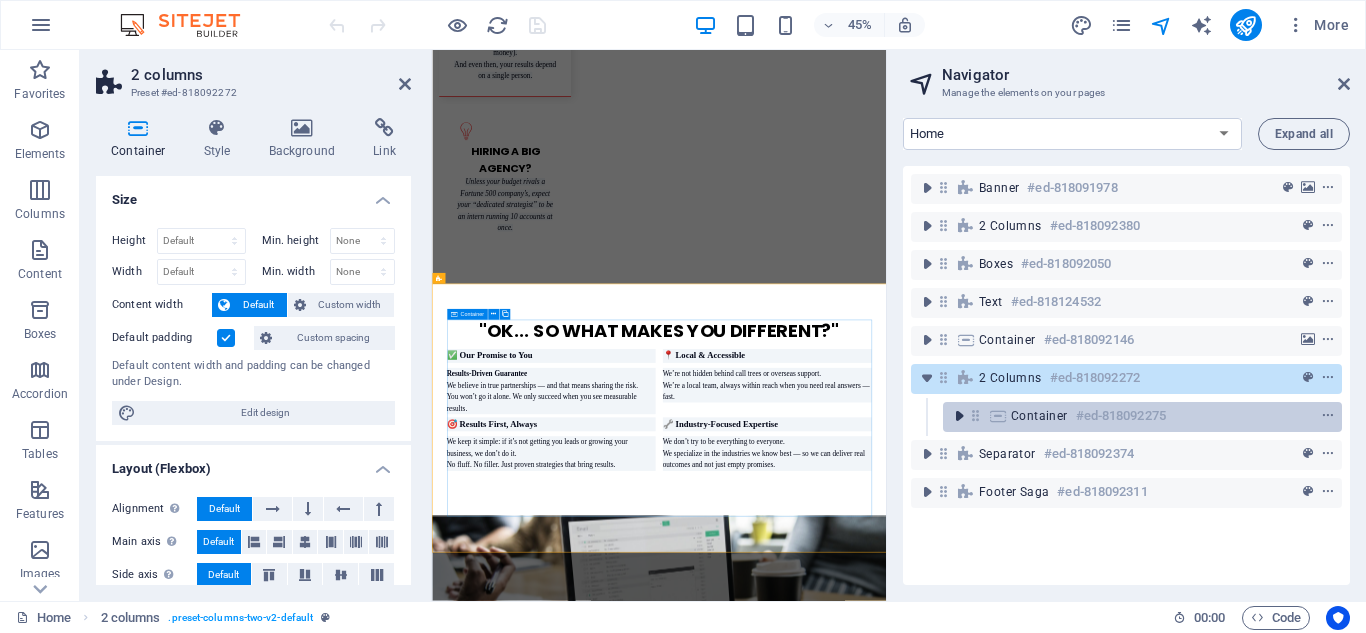 click at bounding box center [959, 416] 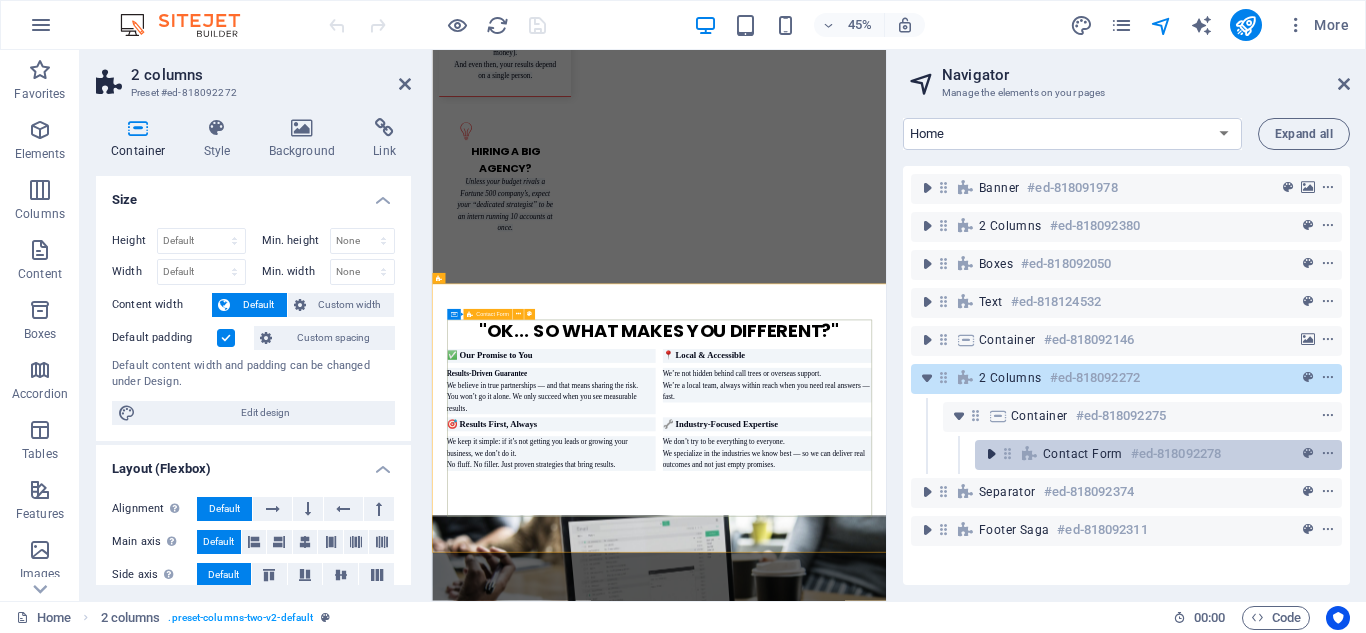 click at bounding box center (991, 454) 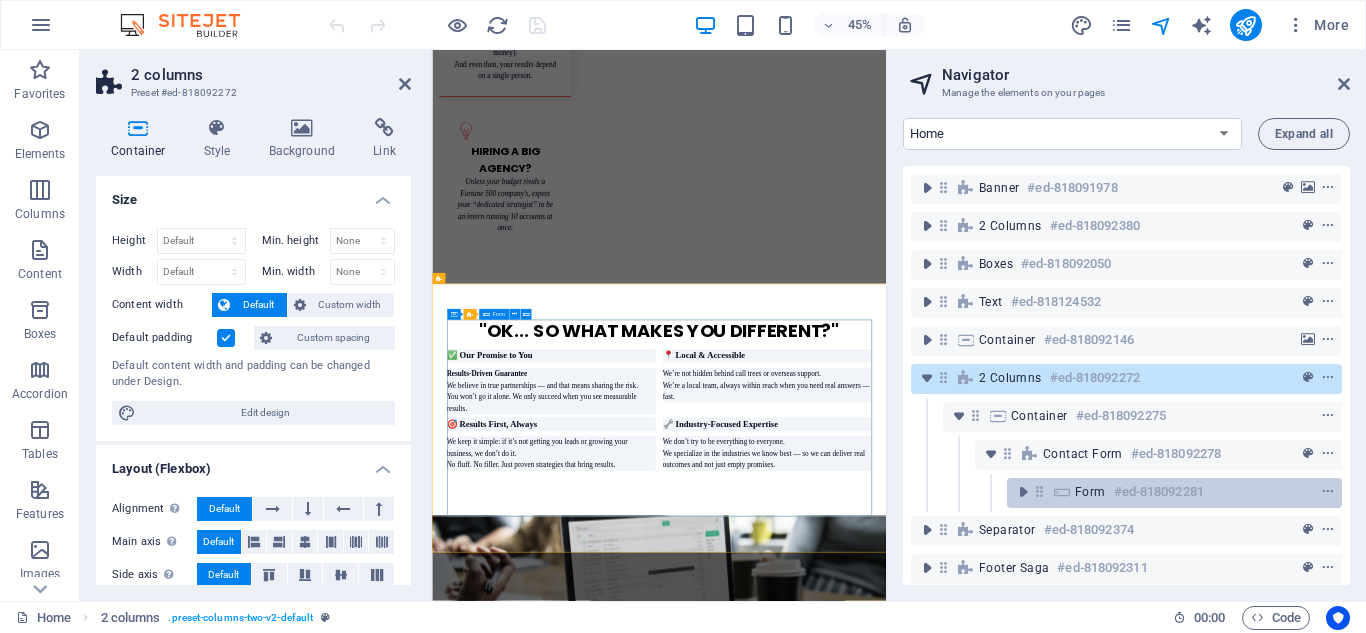 click at bounding box center [1062, 492] 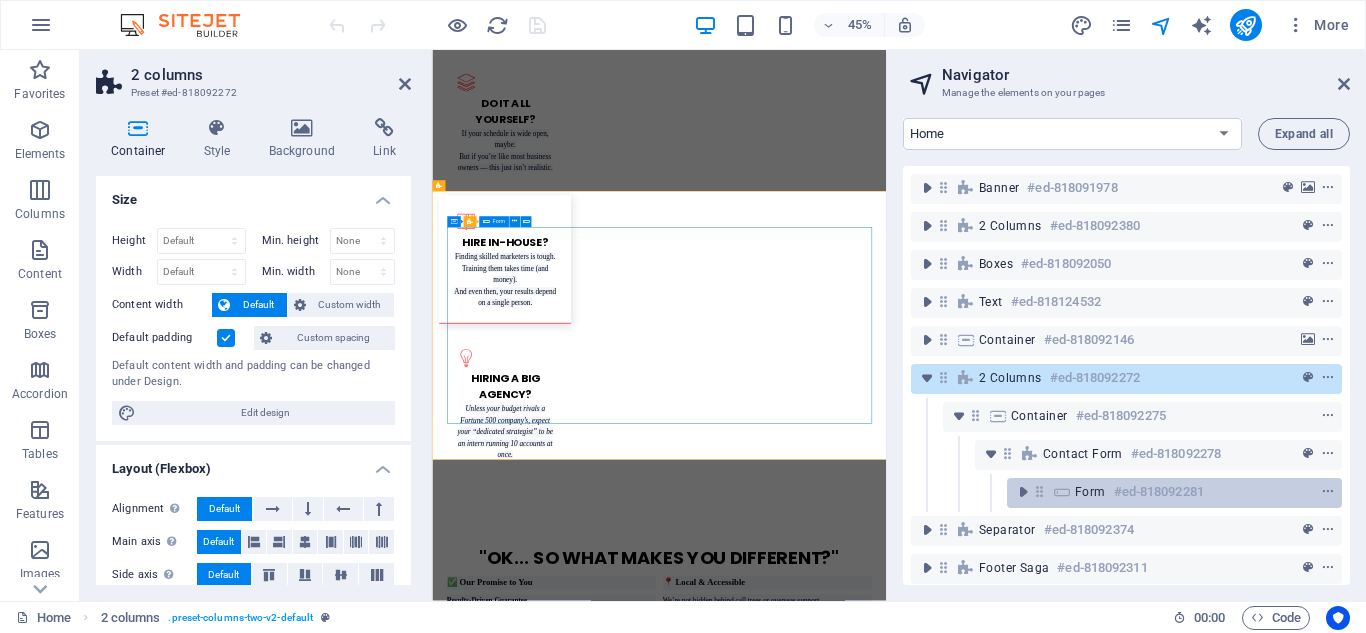 scroll, scrollTop: 2592, scrollLeft: 0, axis: vertical 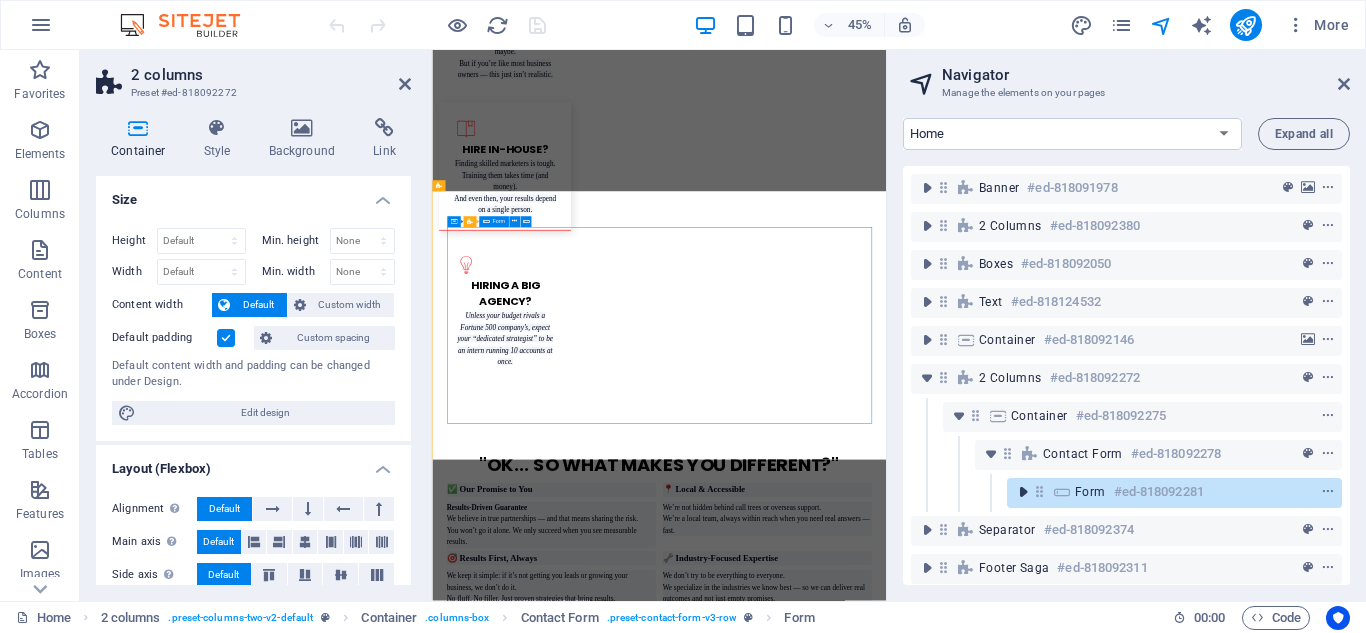 click at bounding box center [1023, 492] 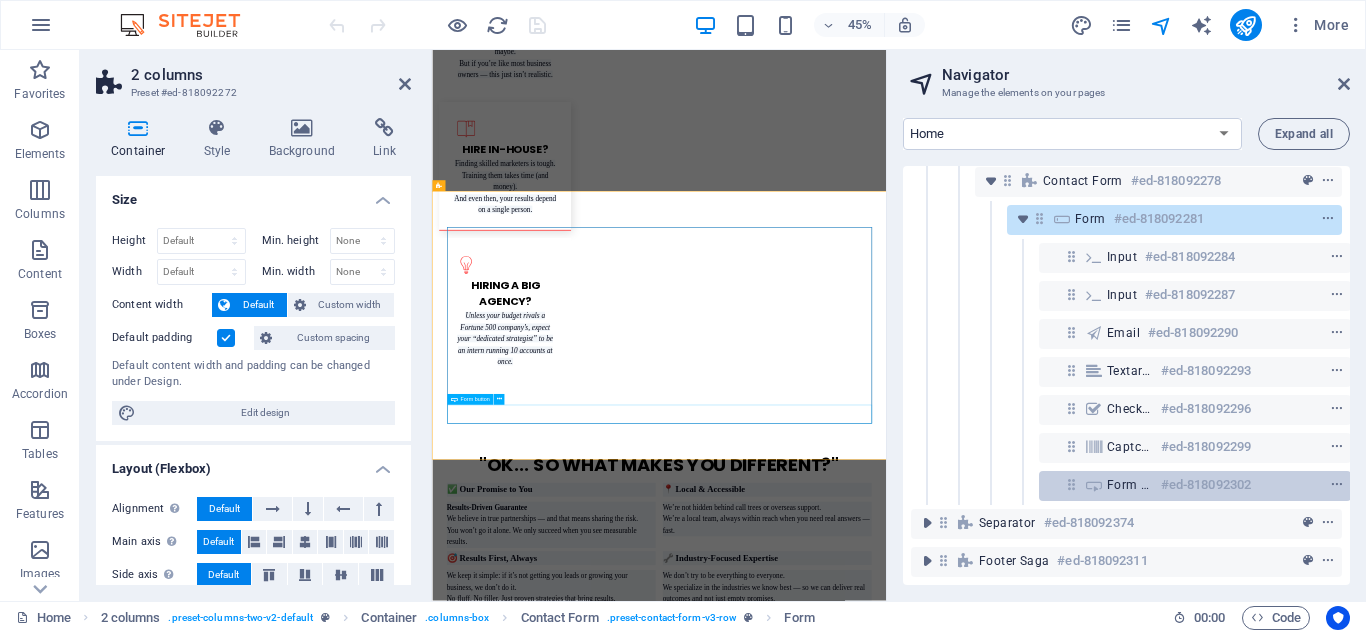 scroll, scrollTop: 284, scrollLeft: 0, axis: vertical 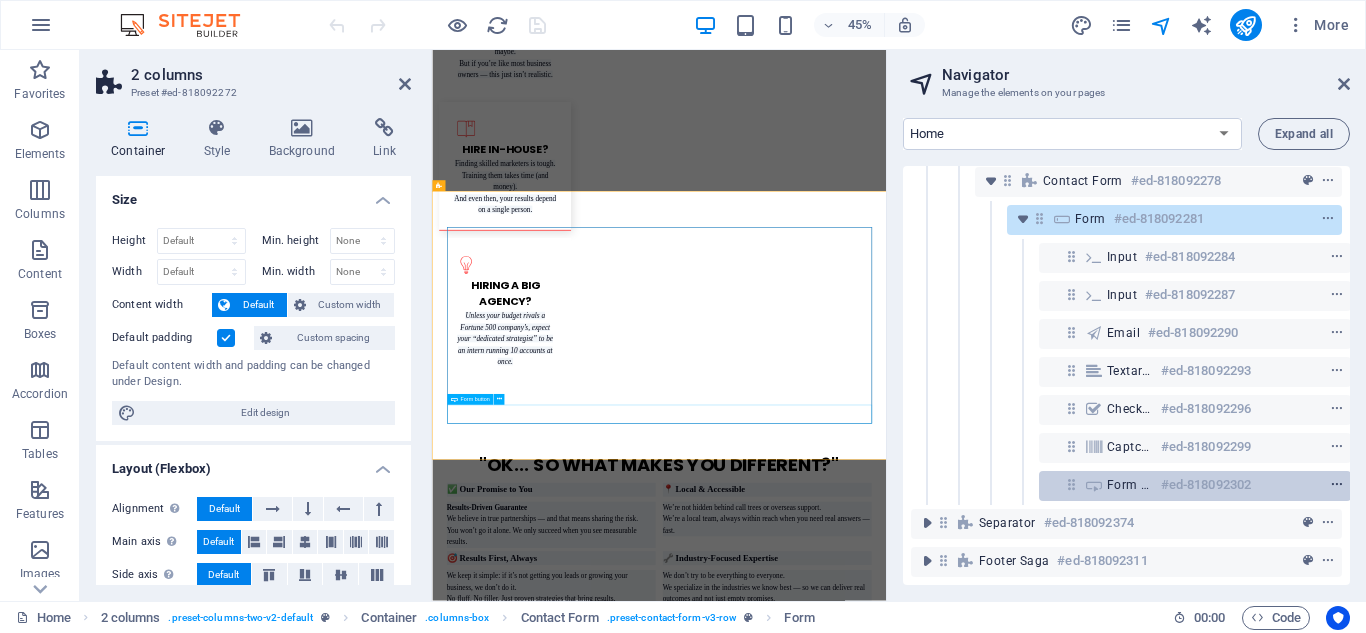 click at bounding box center [1337, 485] 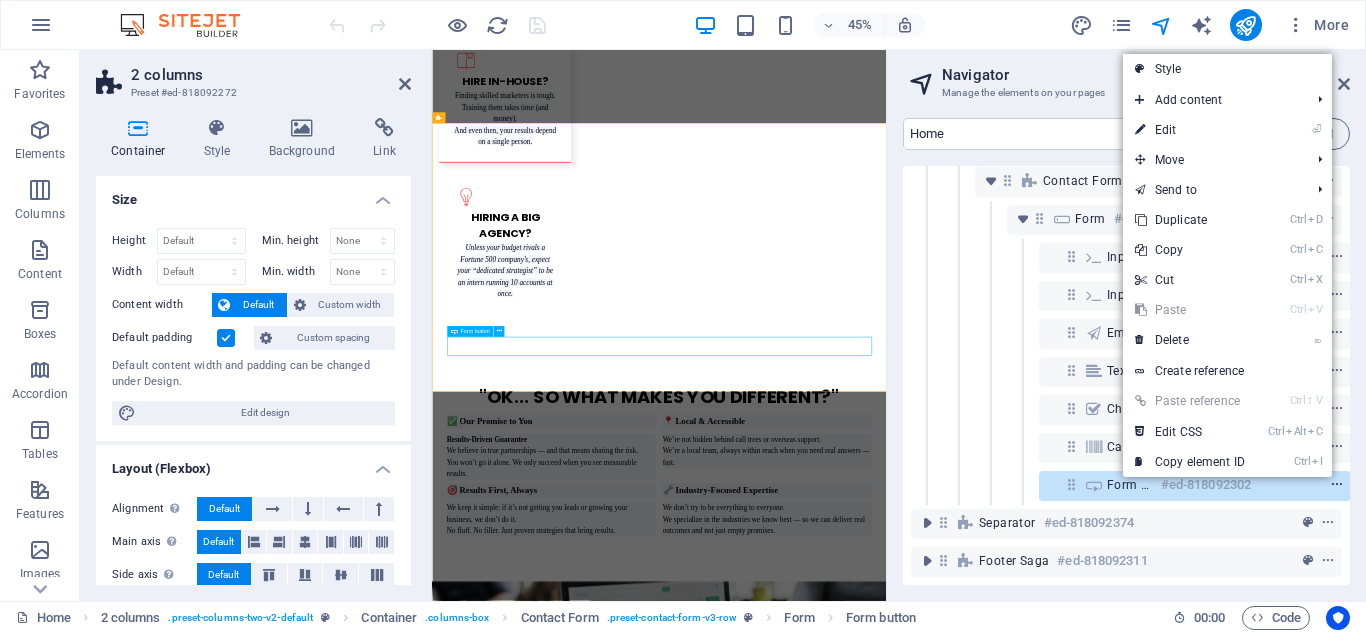 scroll, scrollTop: 284, scrollLeft: 5, axis: both 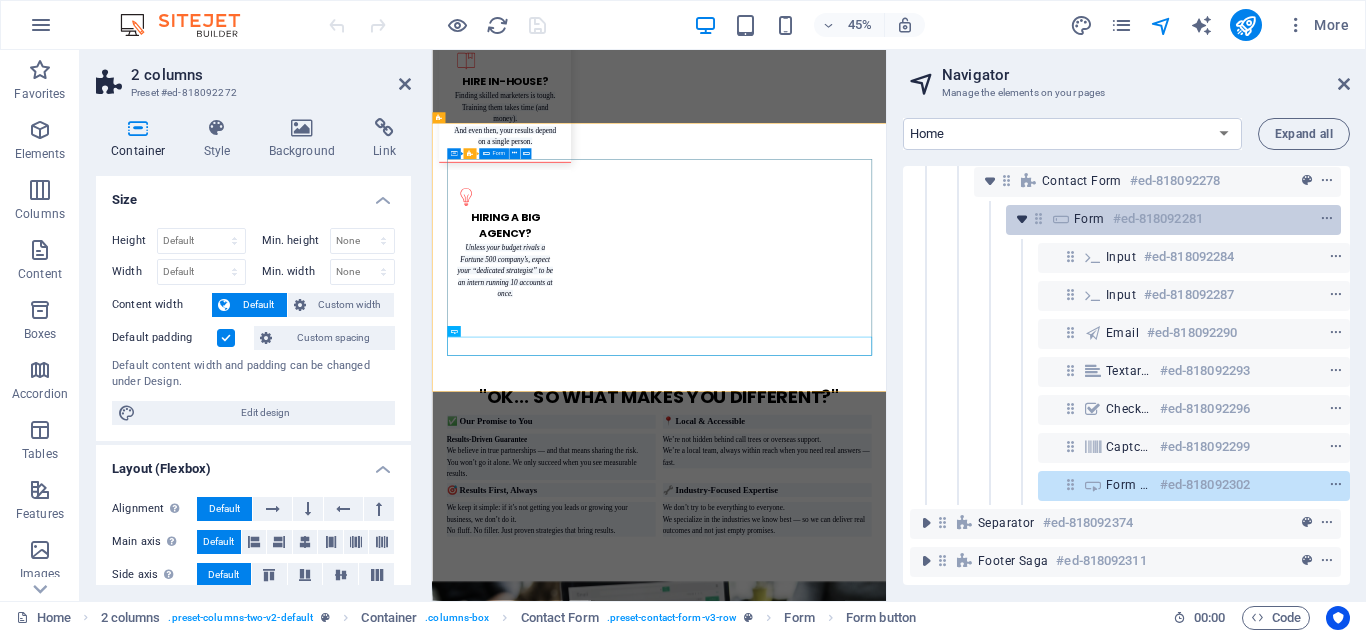 click at bounding box center (1022, 219) 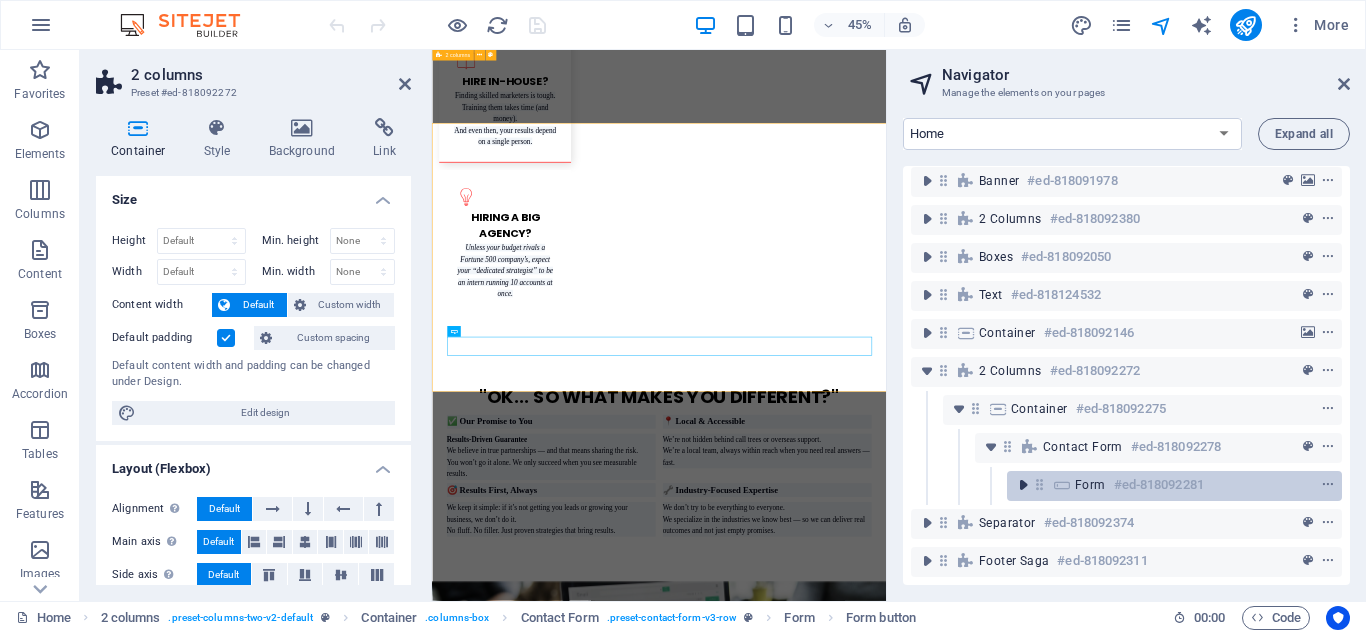 scroll, scrollTop: 18, scrollLeft: 0, axis: vertical 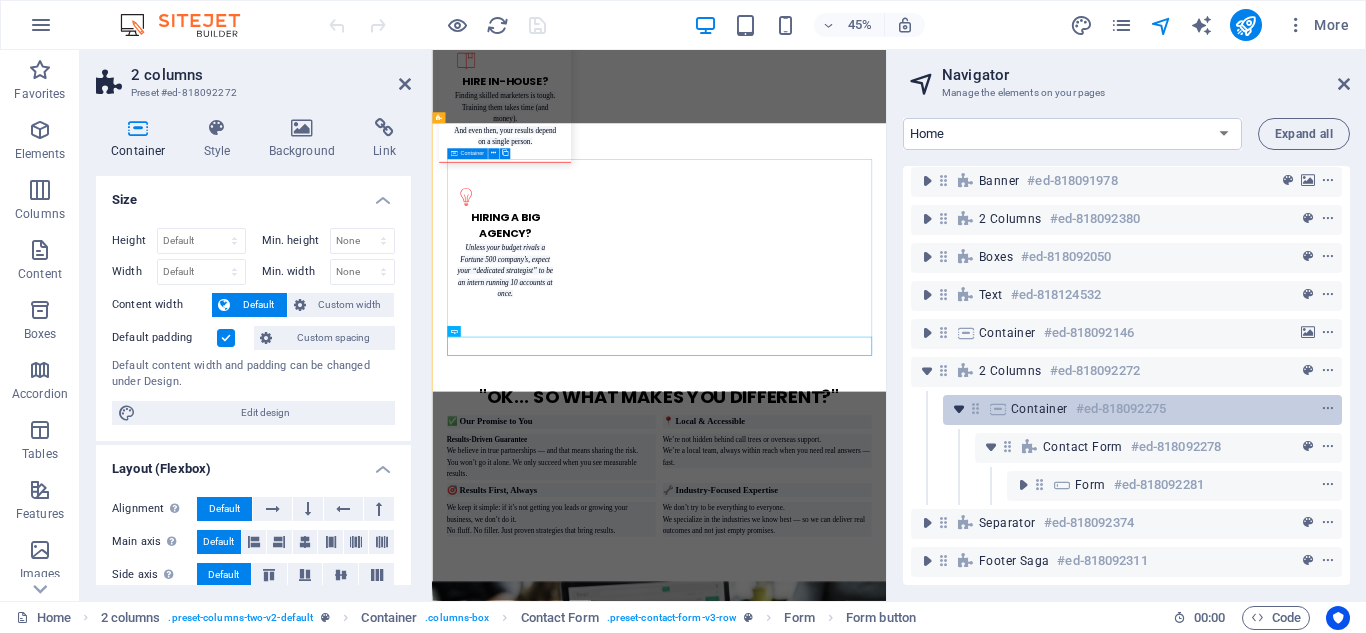 click at bounding box center [959, 409] 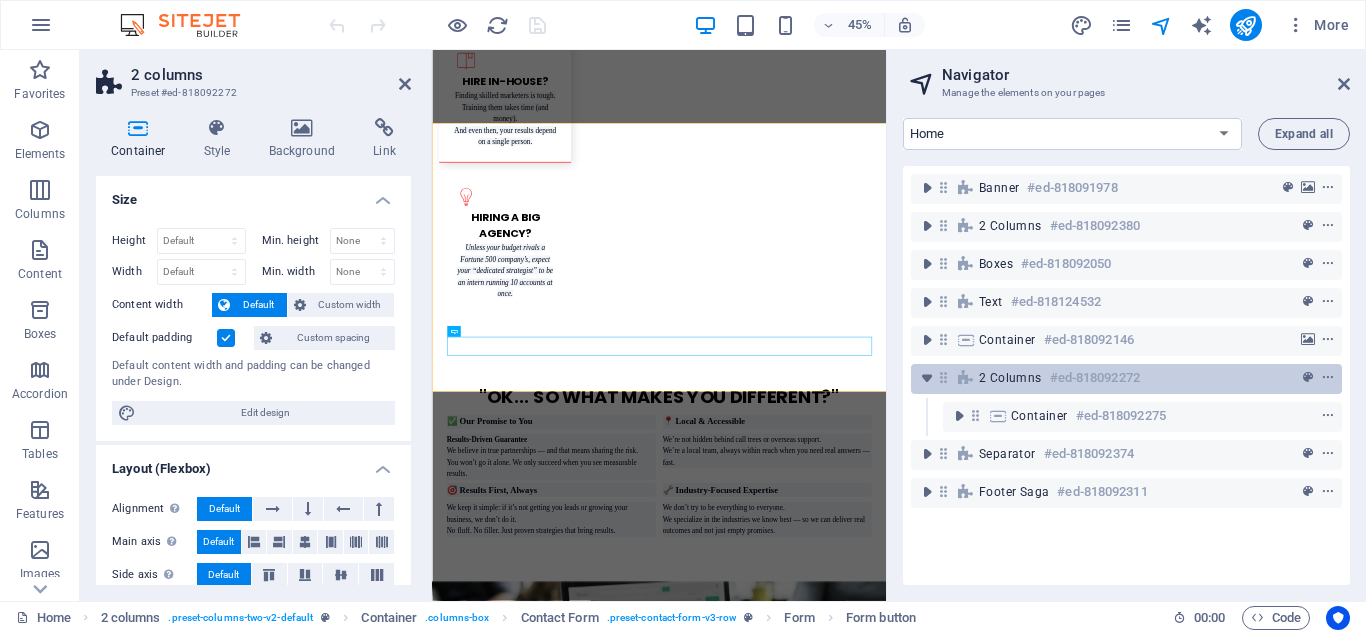 scroll, scrollTop: 0, scrollLeft: 0, axis: both 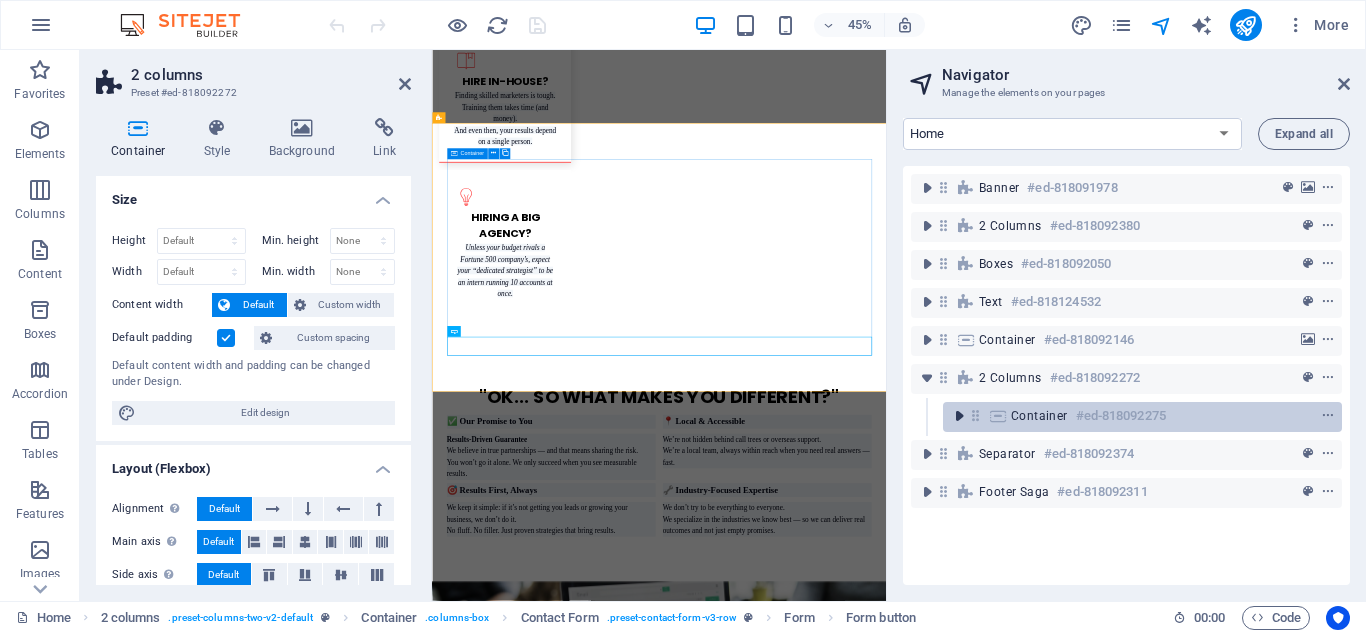 click at bounding box center [959, 416] 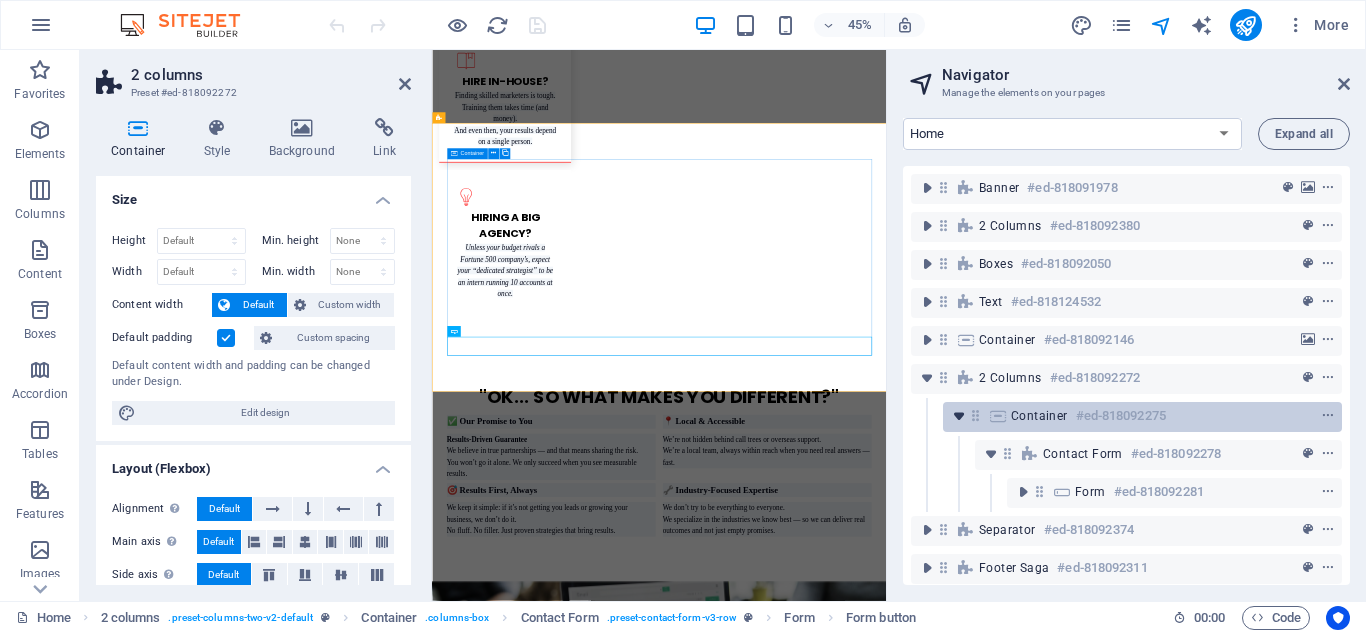 click at bounding box center (959, 416) 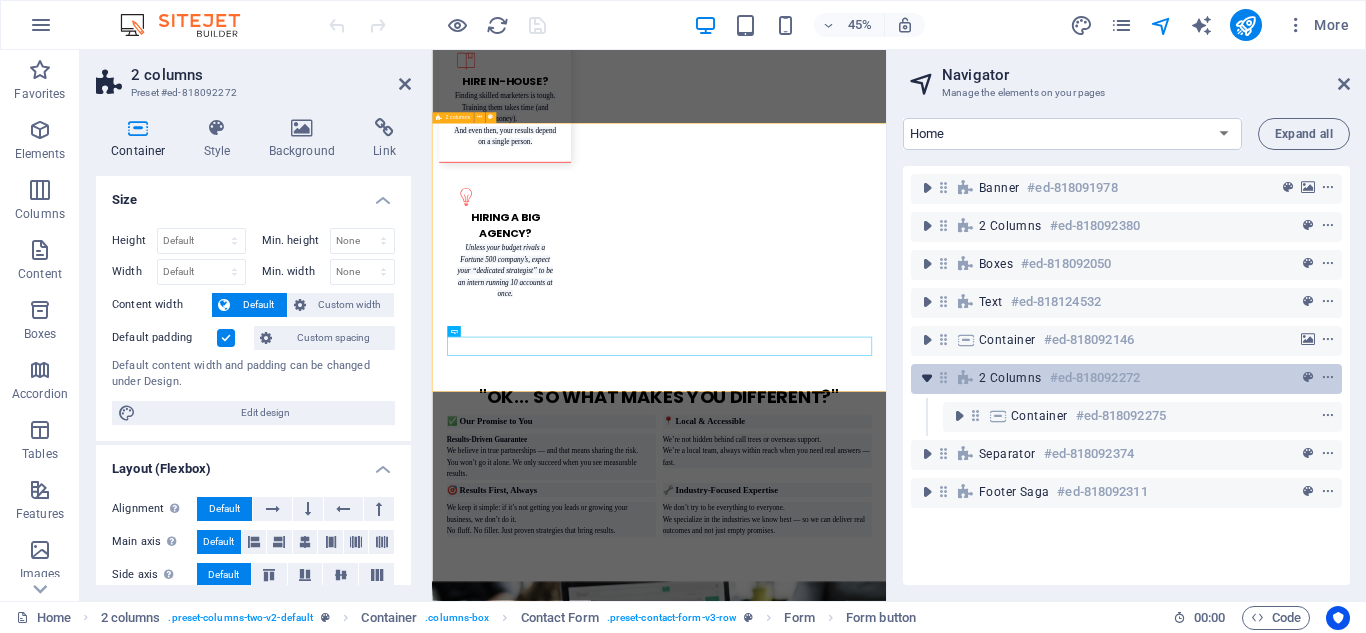 click at bounding box center (927, 378) 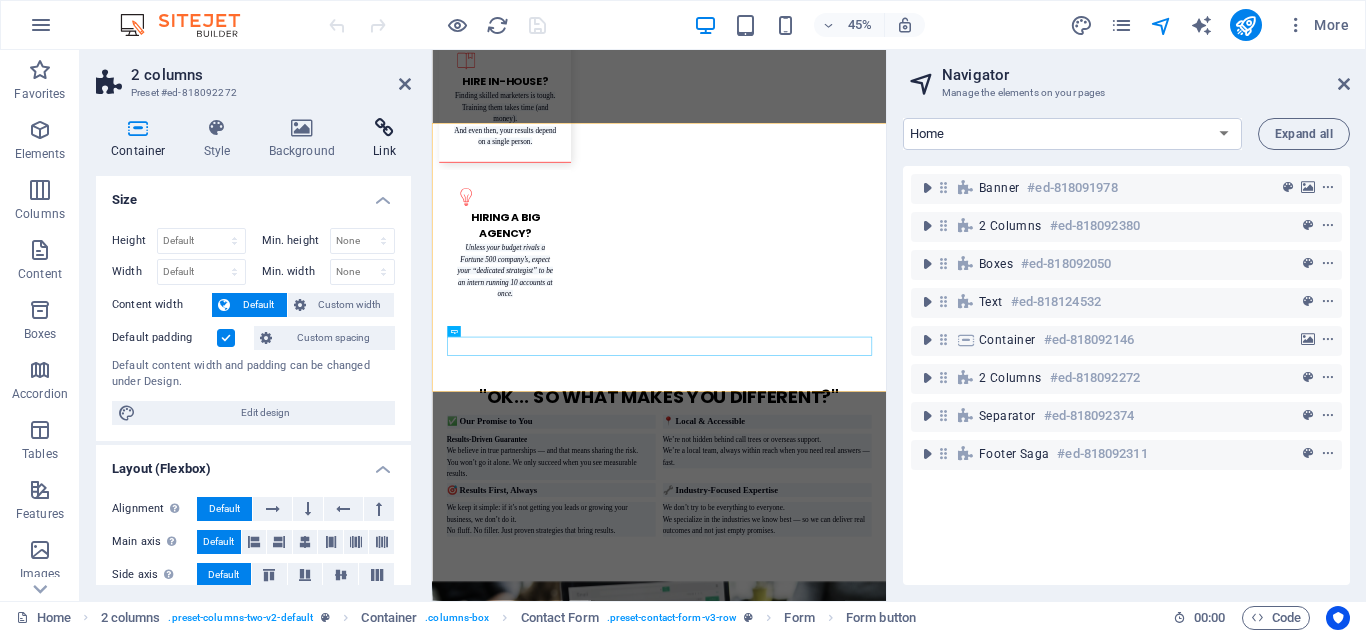 click on "Link" at bounding box center (384, 139) 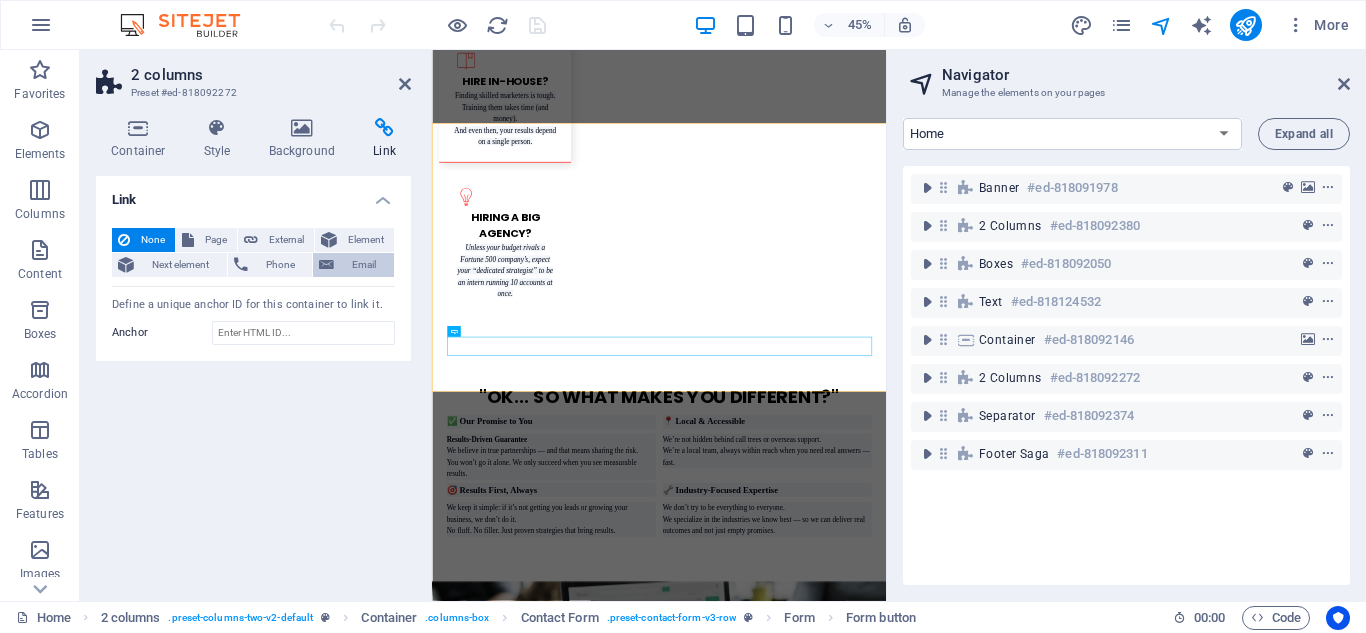 click on "Email" at bounding box center [353, 265] 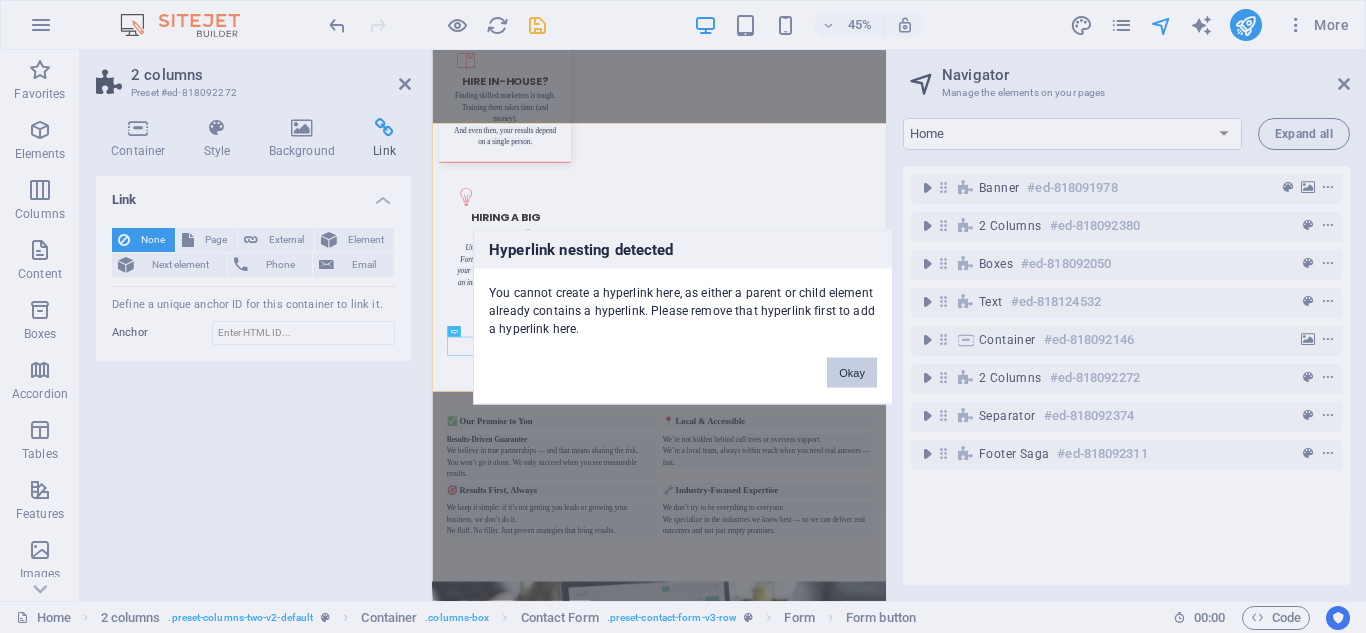 click on "Okay" at bounding box center (852, 372) 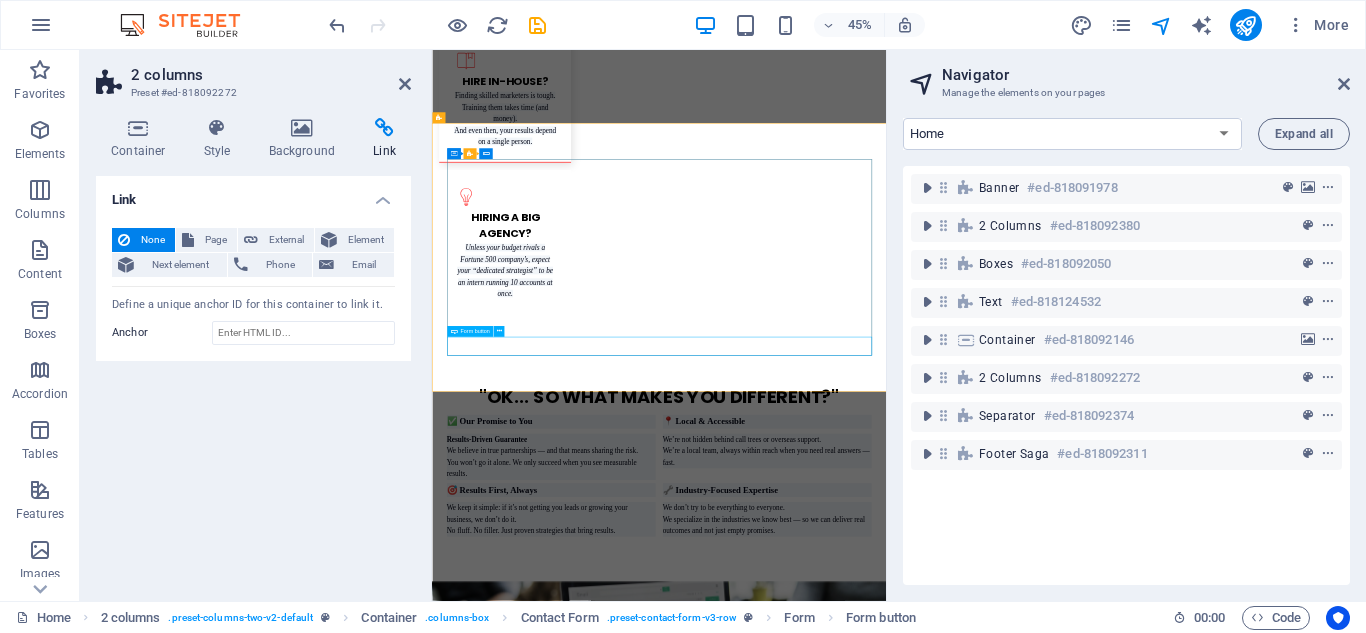click on "Submit" at bounding box center [920, 2474] 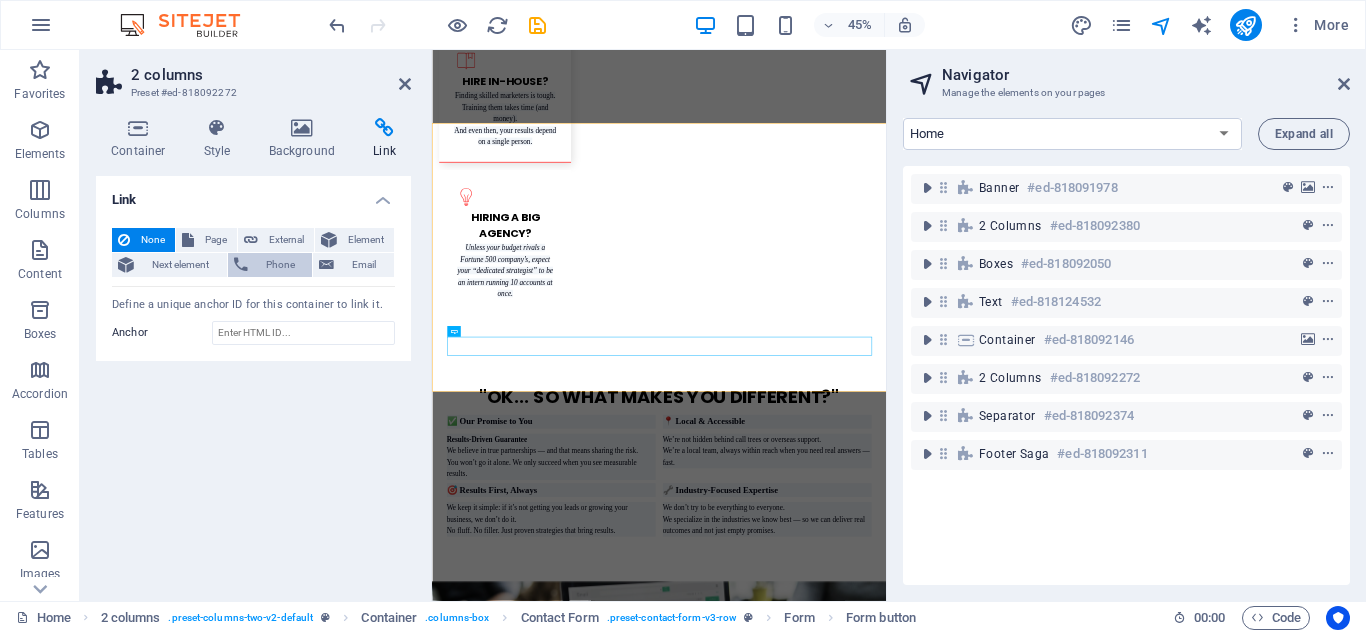 click on "Phone" at bounding box center [280, 265] 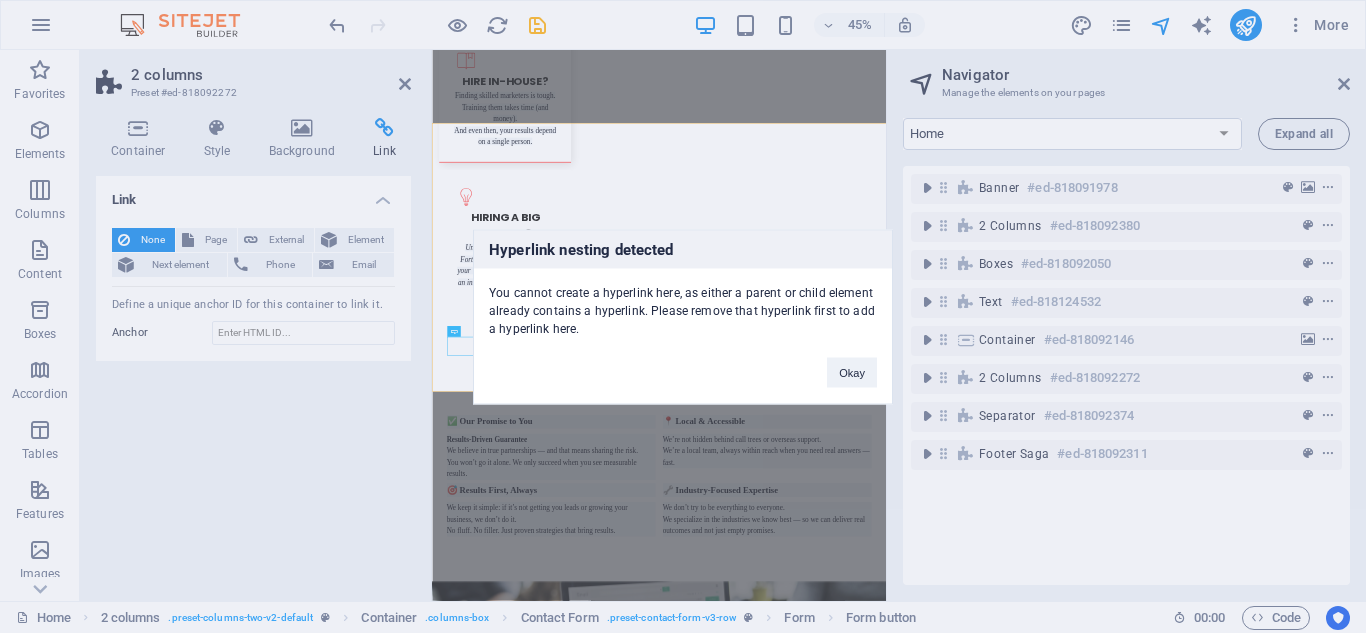 click on "Hyperlink nesting detected You cannot create a hyperlink here, as either a parent or child element already contains a hyperlink. Please remove that hyperlink first to add a hyperlink here. Okay" at bounding box center (683, 316) 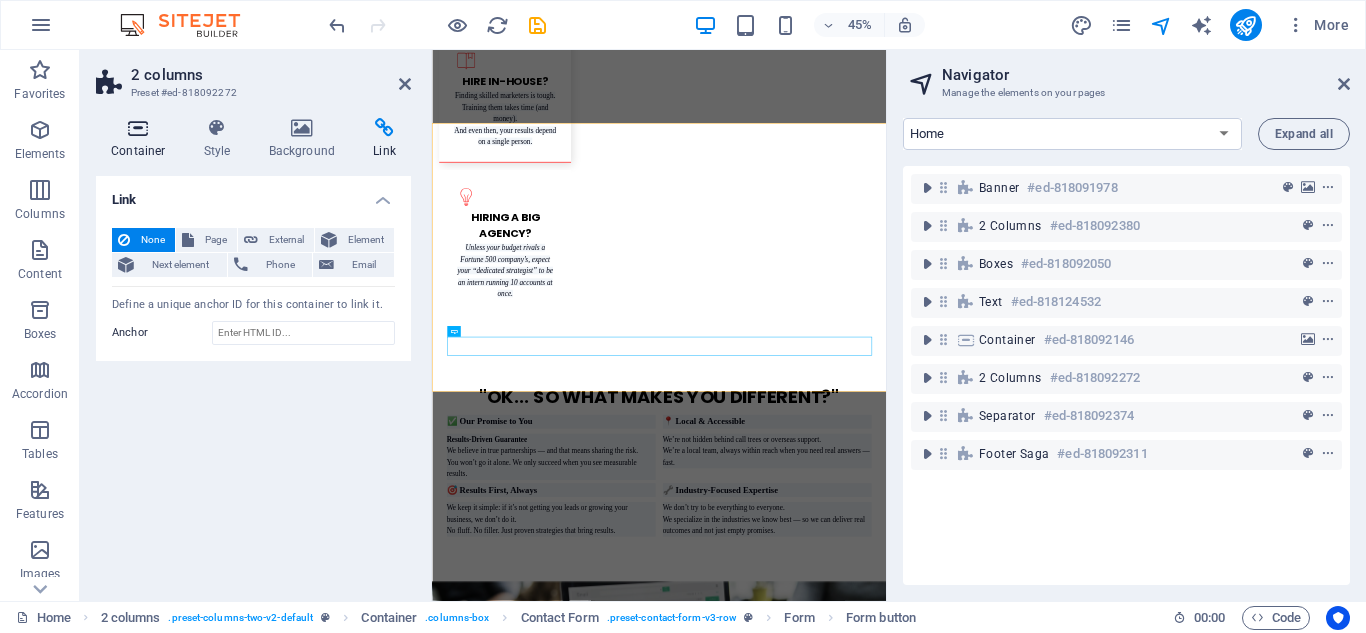 click on "Container" at bounding box center (142, 139) 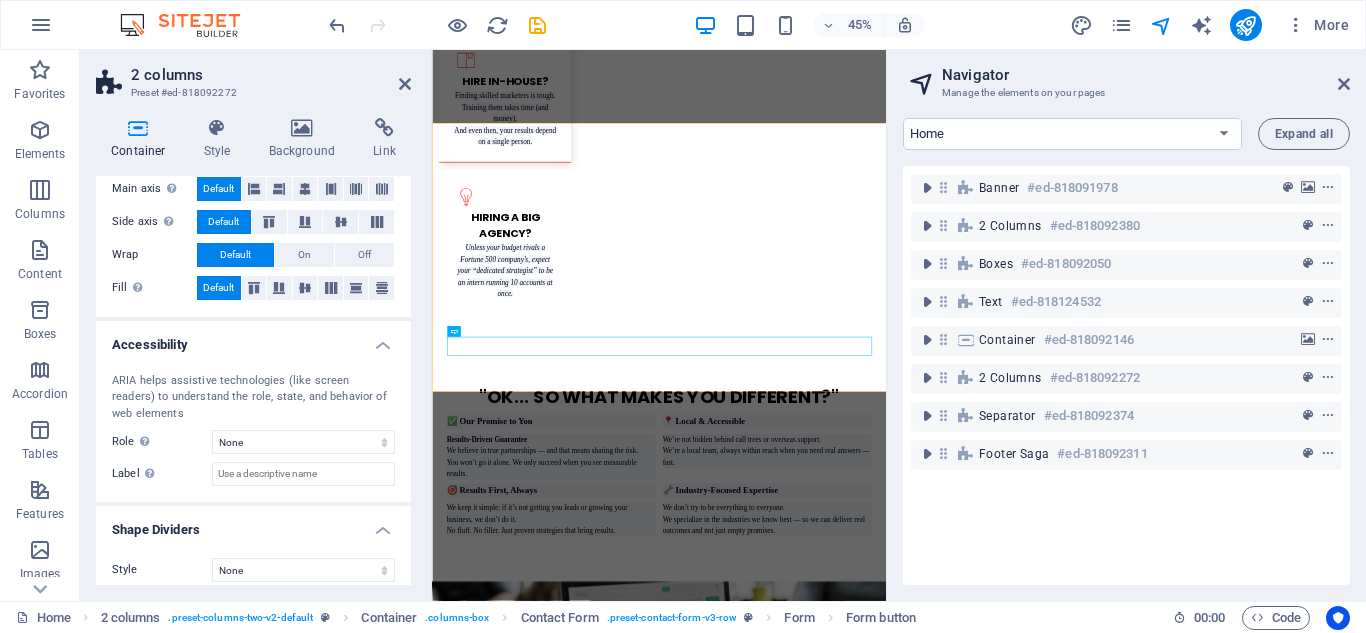 scroll, scrollTop: 366, scrollLeft: 0, axis: vertical 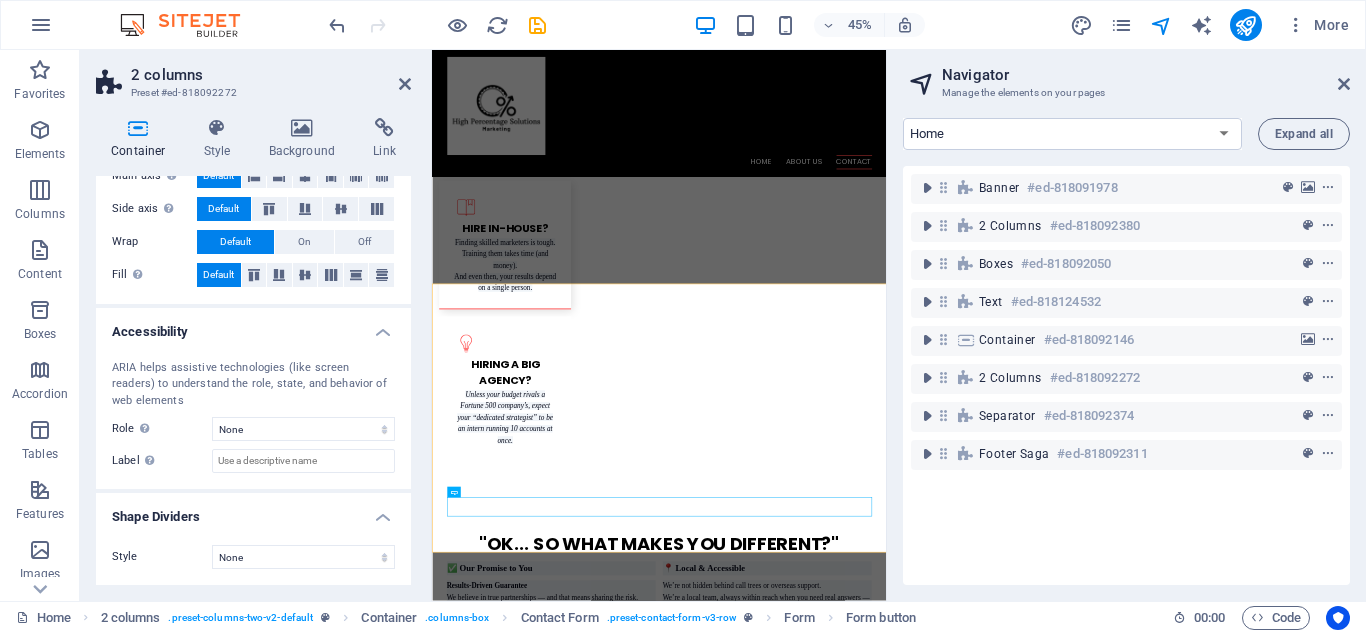 click on "2 columns Preset #ed-818092272
Container Style Background Link Size Height Default px rem % vh vw Min. height None px rem % vh vw Width Default px rem % em vh vw Min. width None px rem % vh vw Content width Default Custom width Width Default px rem % em vh vw Min. width None px rem % vh vw Default padding Custom spacing Default content width and padding can be changed under Design. Edit design Layout (Flexbox) Alignment Determines the flex direction. Default Main axis Determine how elements should behave along the main axis inside this container (justify content). Default Side axis Control the vertical direction of the element inside of the container (align items). Default Wrap Default On Off Fill Controls the distances and direction of elements on the y-axis across several lines (align content). Default Accessibility ARIA helps assistive technologies (like screen readers) to understand the role, state, and behavior of web elements Role The ARIA role defines the purpose of an element.  None %" at bounding box center [256, 325] 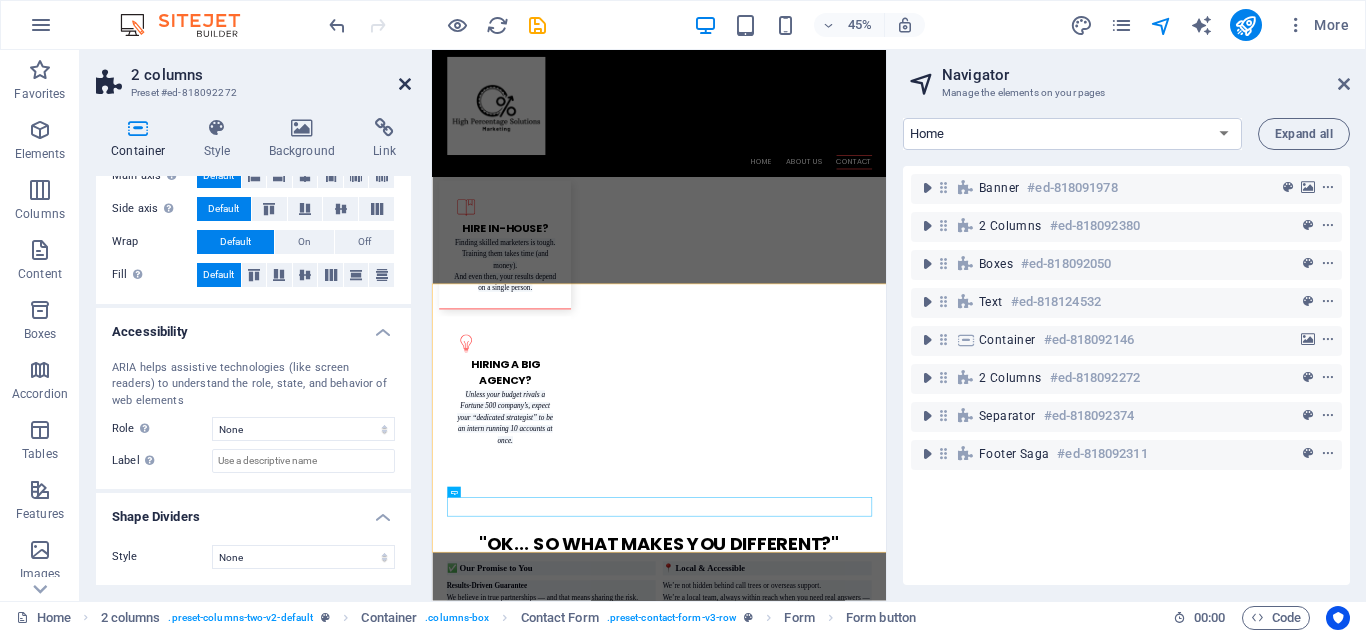 click at bounding box center (405, 84) 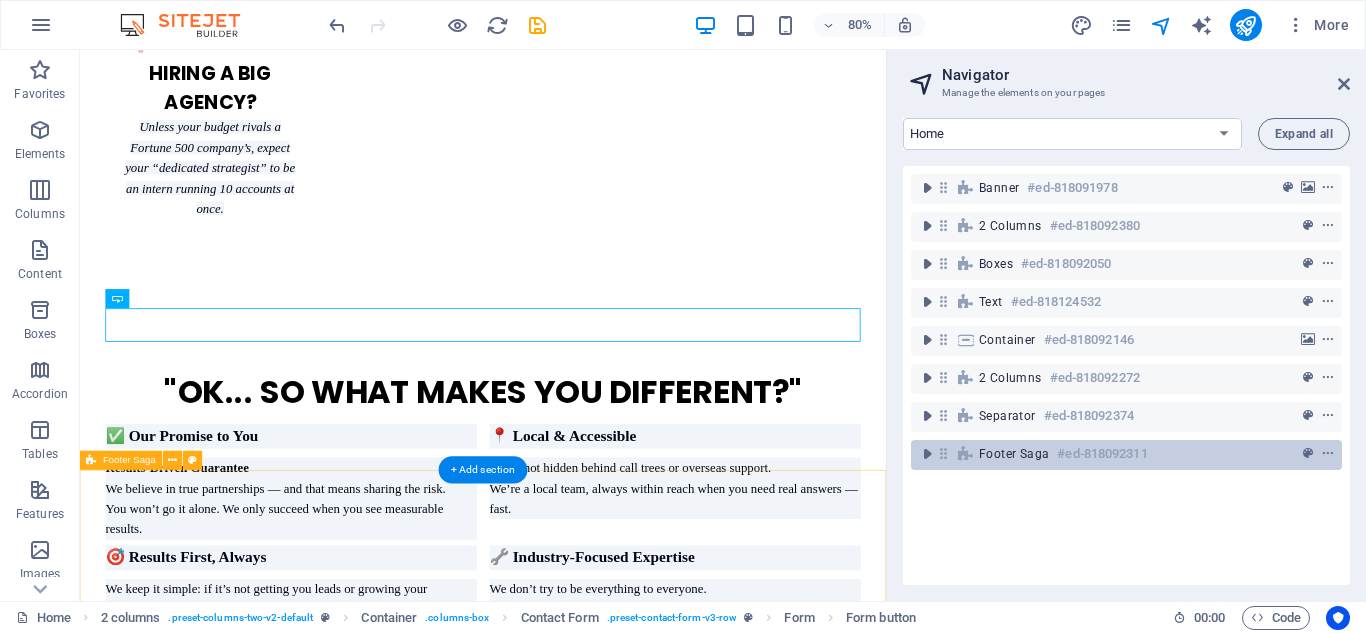 click on "Footer Saga #ed-818092311" at bounding box center [1110, 454] 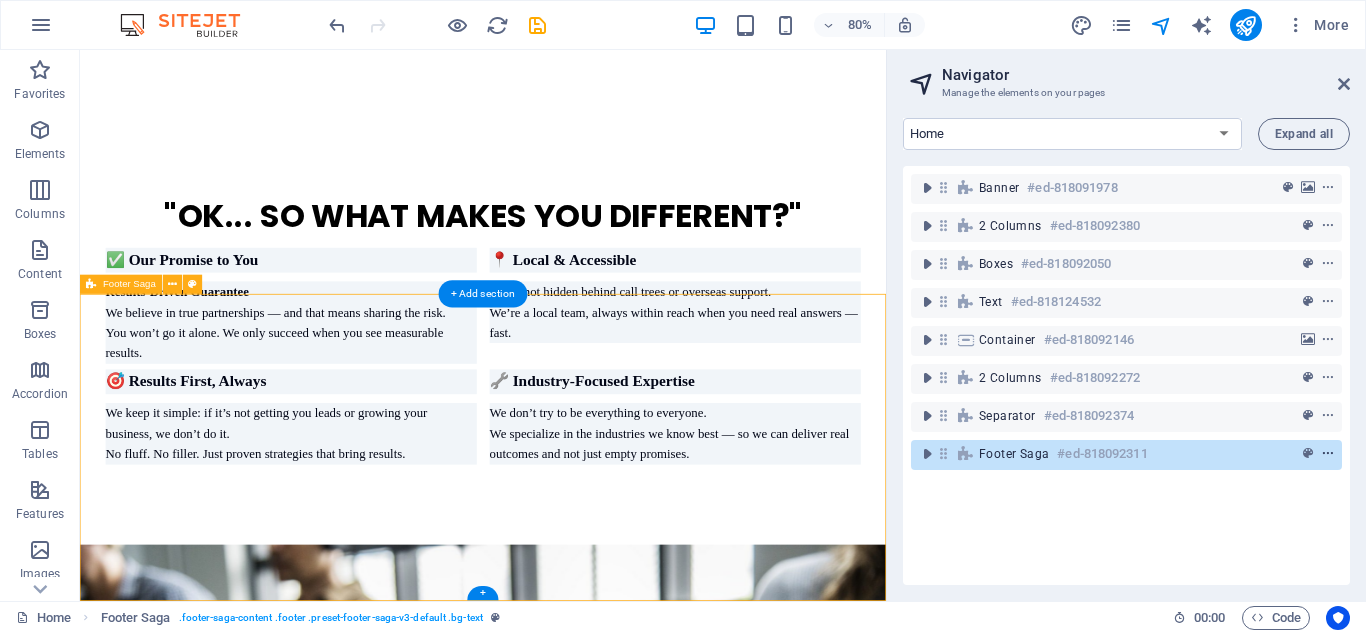 click at bounding box center [1328, 454] 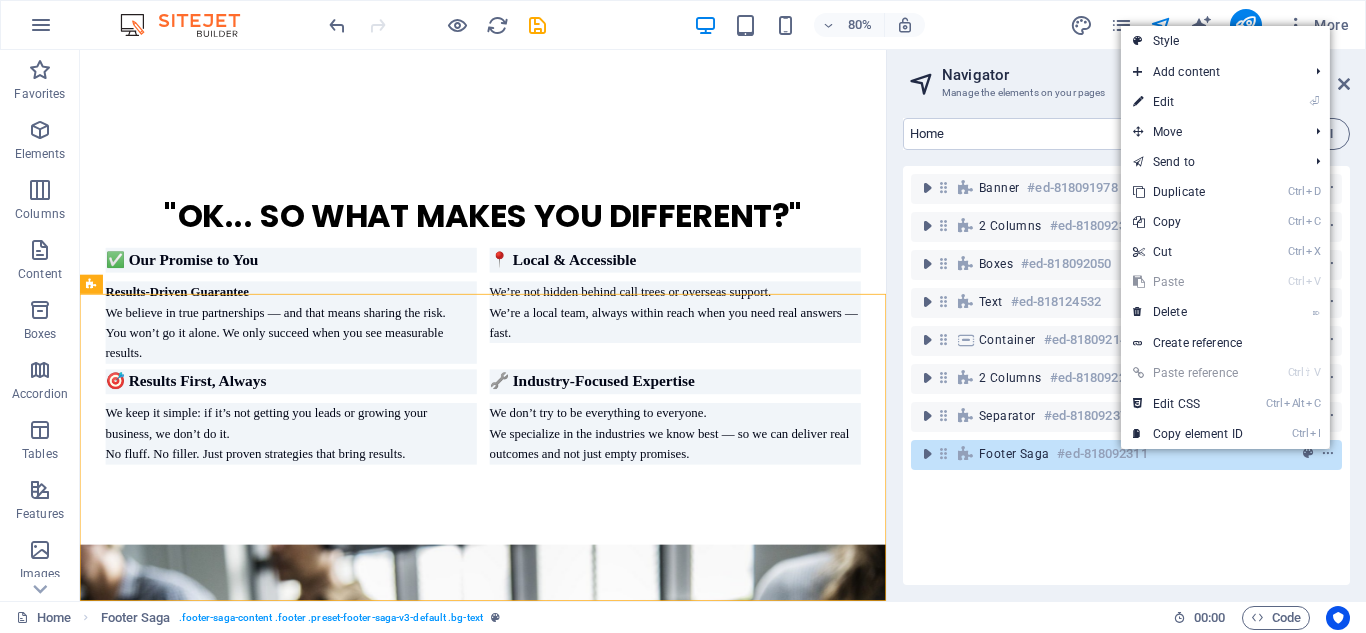 click on "Banner #ed-818091978 2 columns #ed-818092380 Boxes #ed-818092050 Text #ed-818124532 Container #ed-818092146 2 columns #ed-818092272 Separator #ed-818092374 Footer Saga #ed-818092311" at bounding box center [1126, 375] 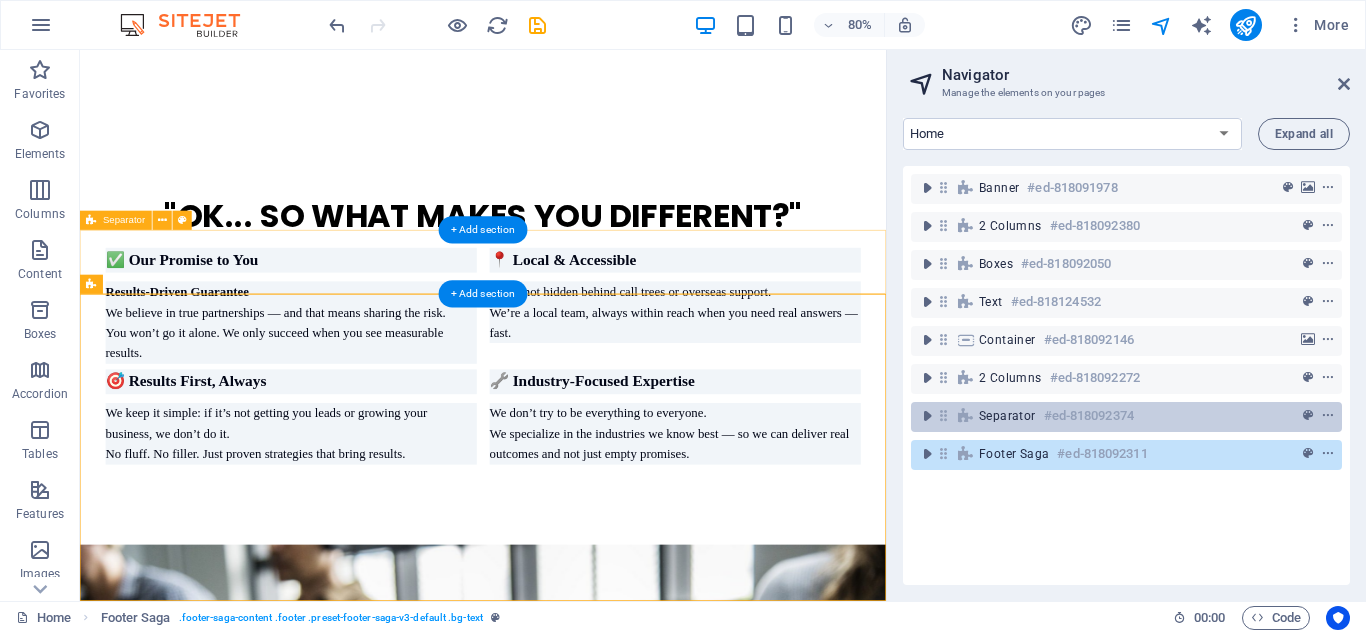 click on "#ed-818092374" at bounding box center [1089, 416] 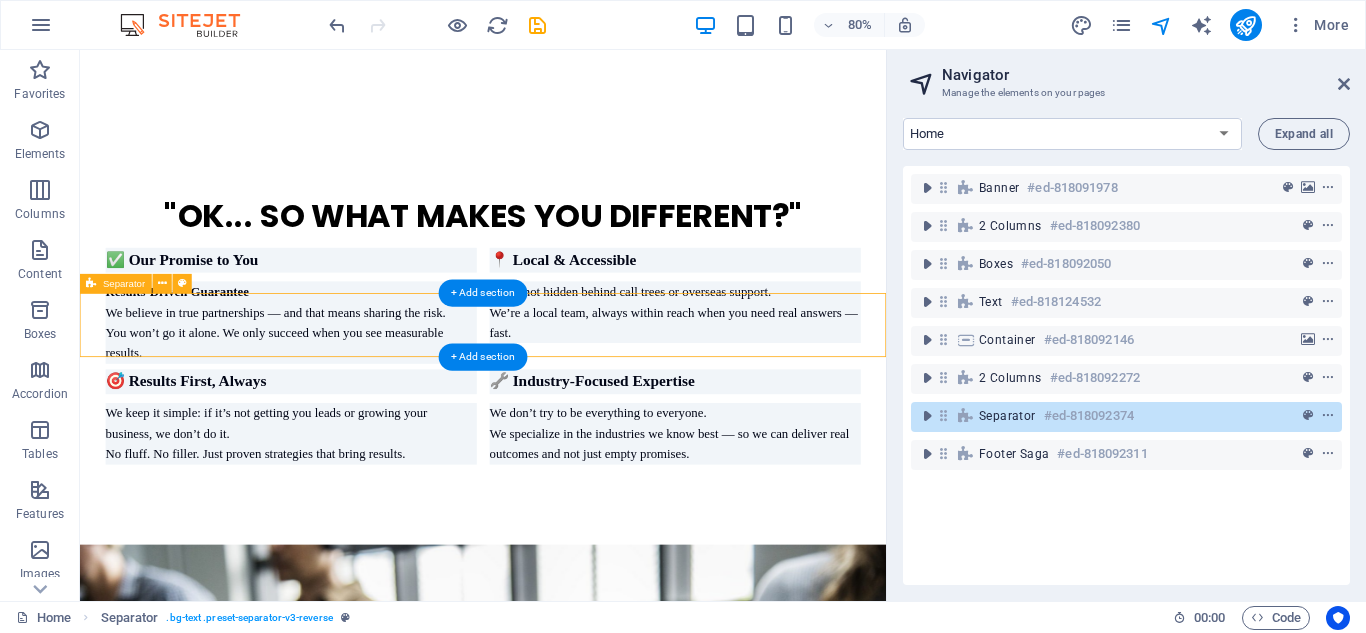 scroll, scrollTop: 2725, scrollLeft: 0, axis: vertical 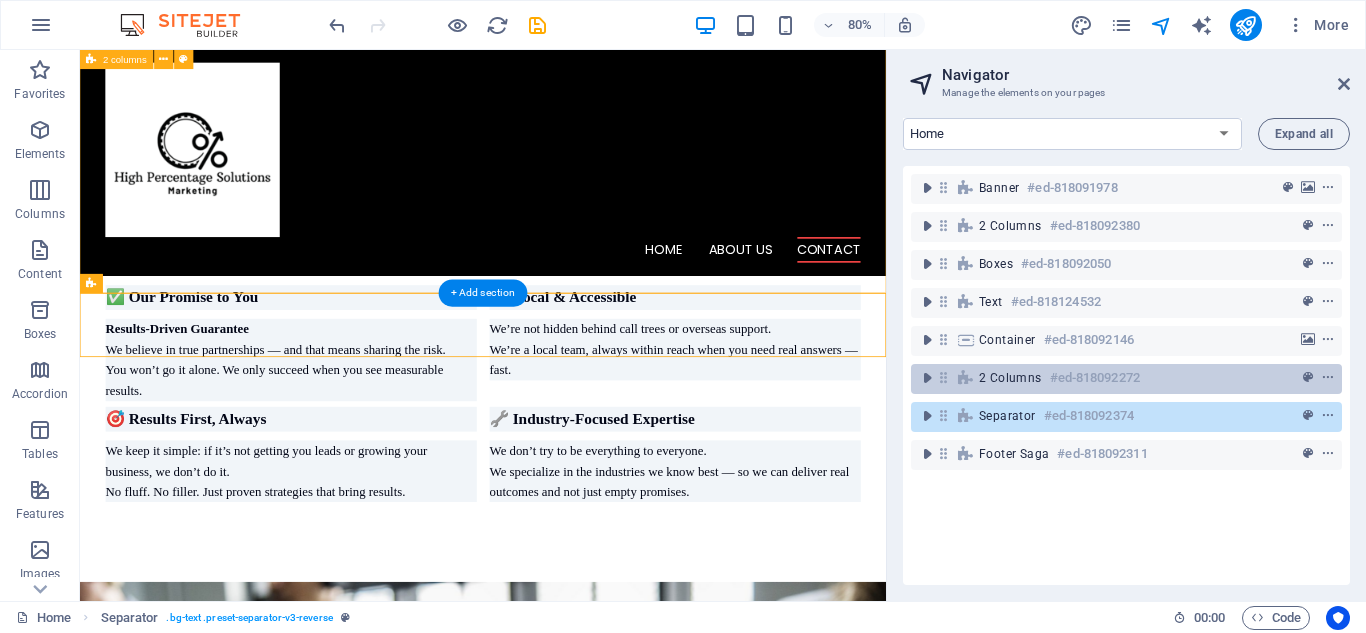 click on "2 columns #ed-818092272" at bounding box center [1126, 379] 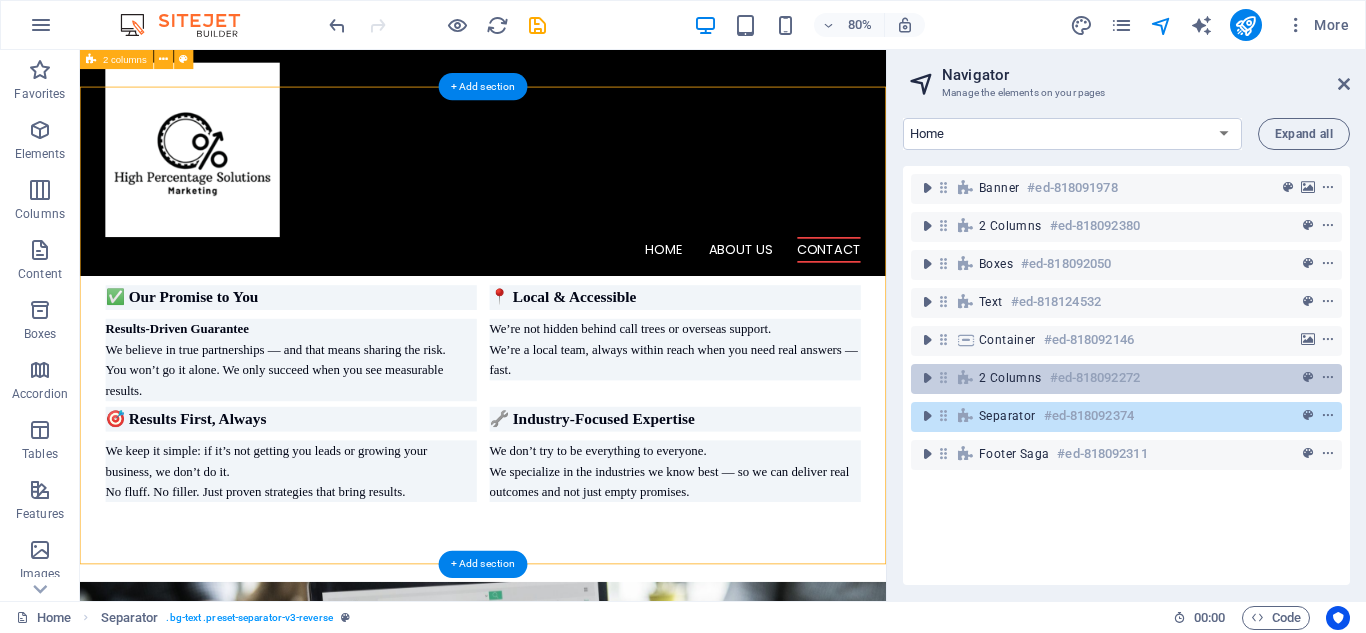 scroll, scrollTop: 2386, scrollLeft: 0, axis: vertical 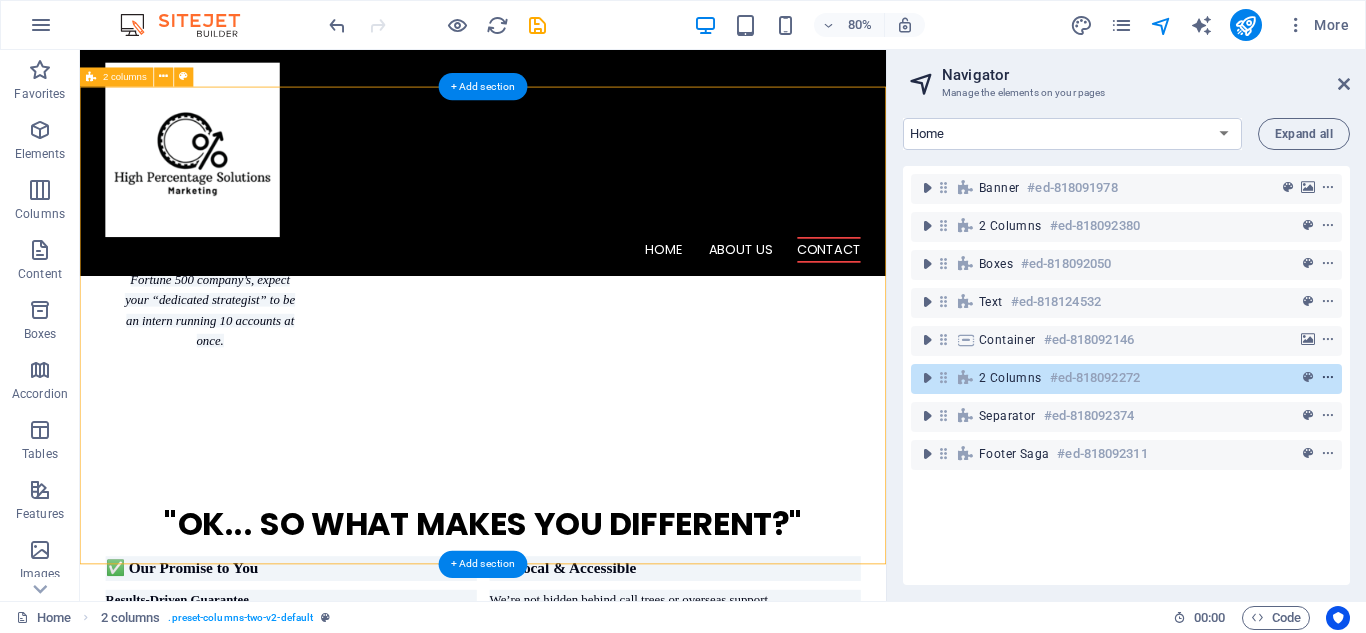click at bounding box center (1328, 378) 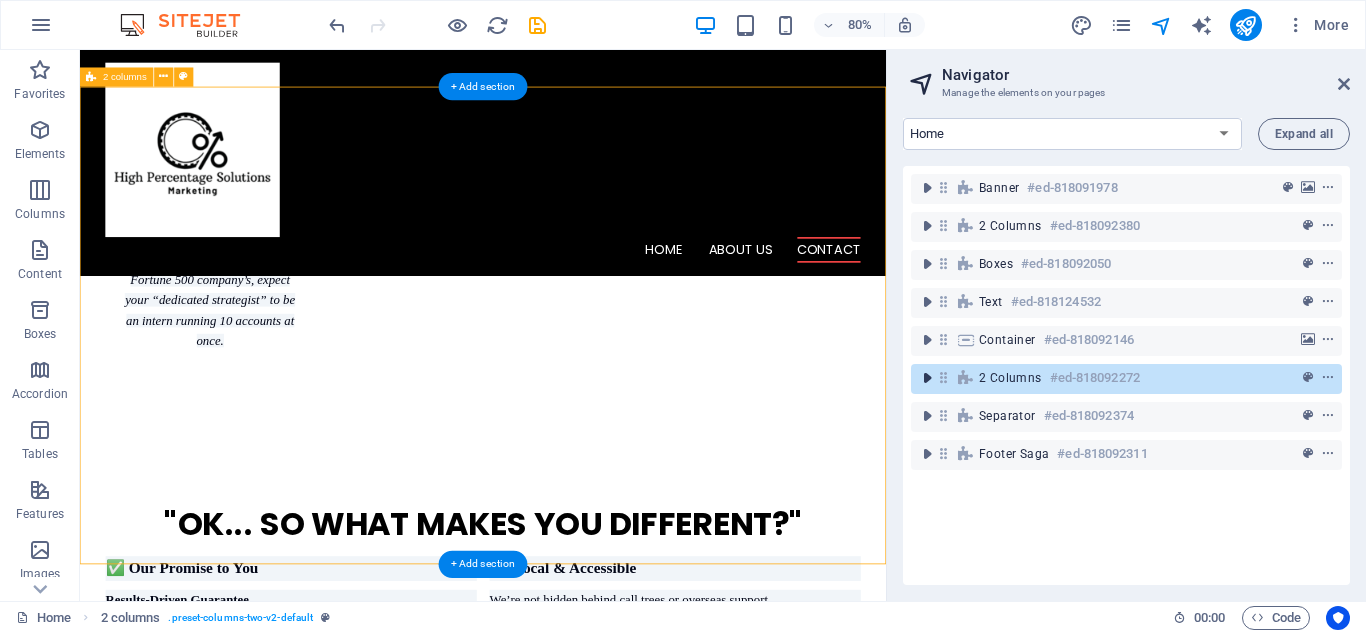 click at bounding box center (927, 378) 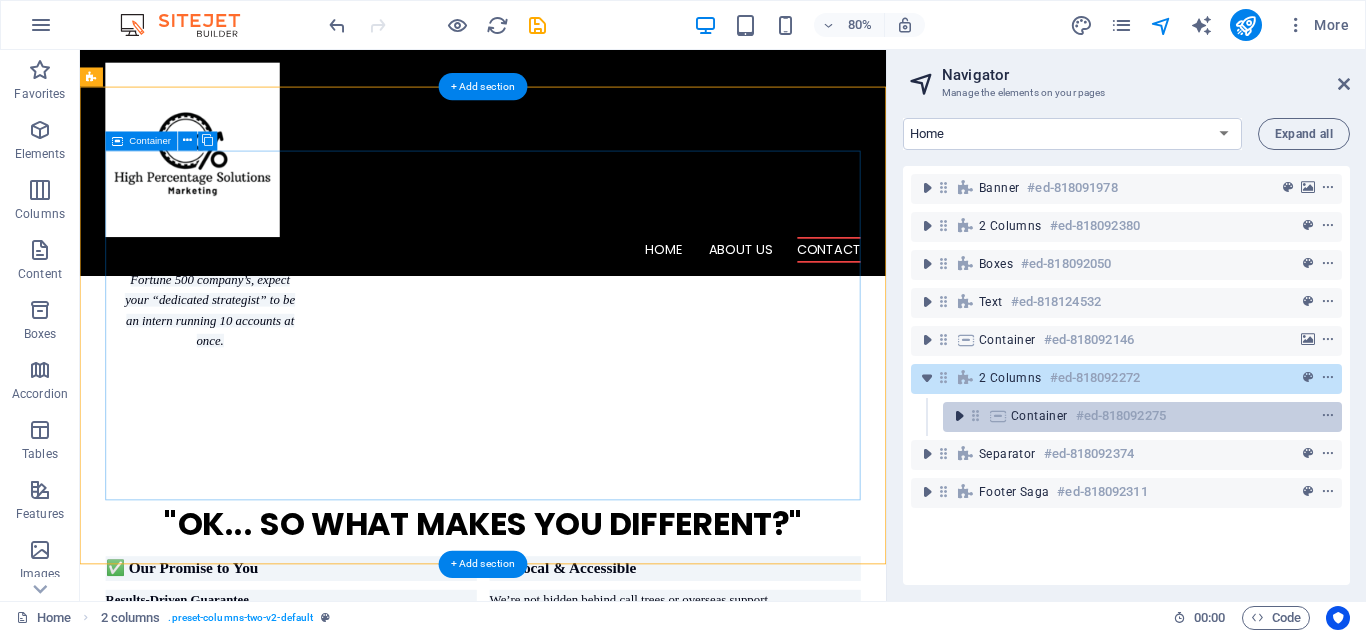 click at bounding box center [959, 416] 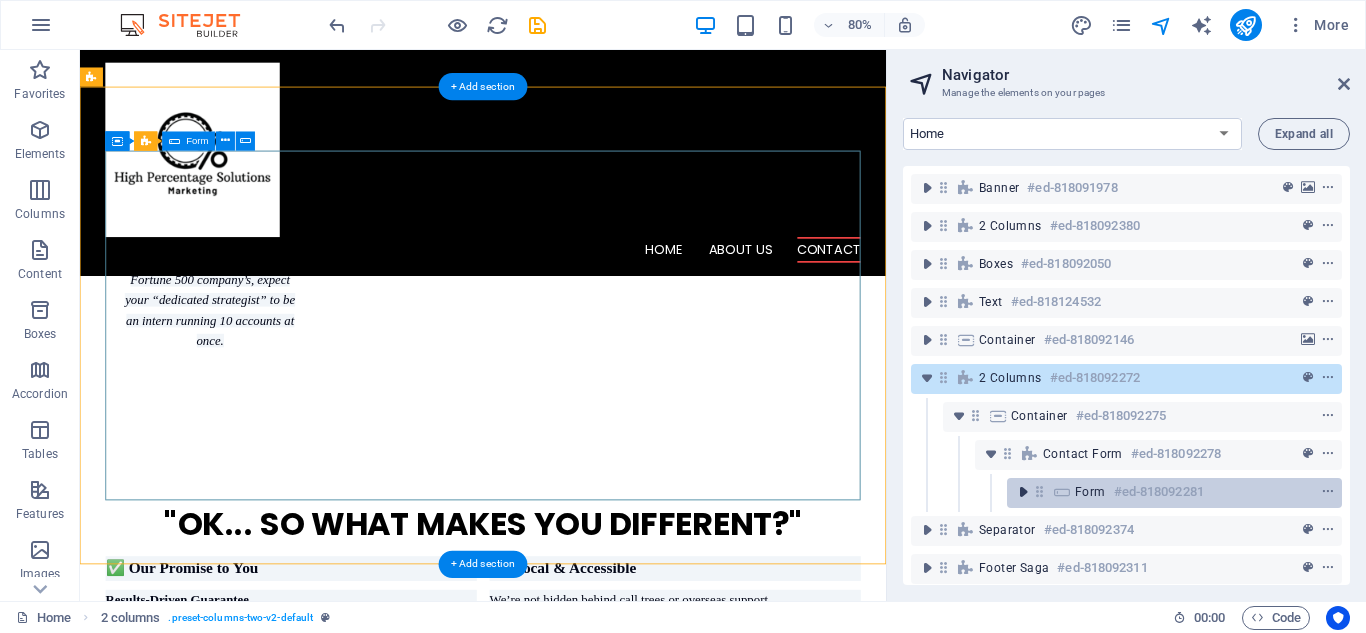 click at bounding box center [1023, 492] 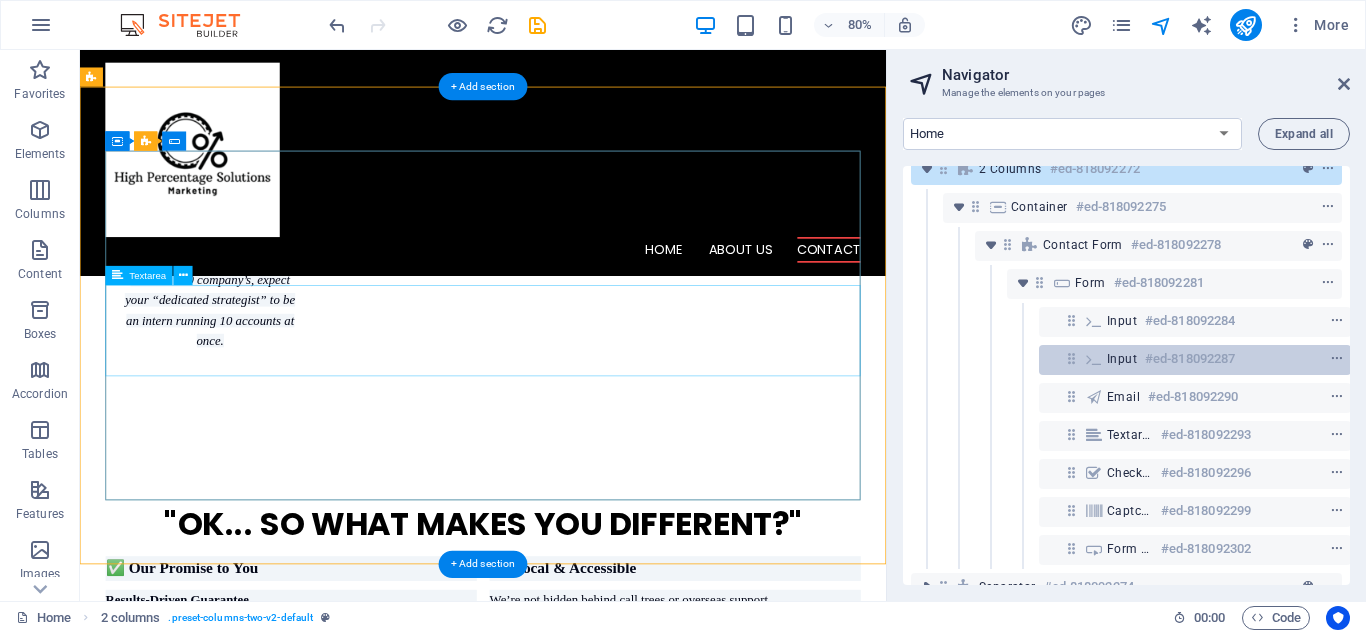 scroll, scrollTop: 187, scrollLeft: 0, axis: vertical 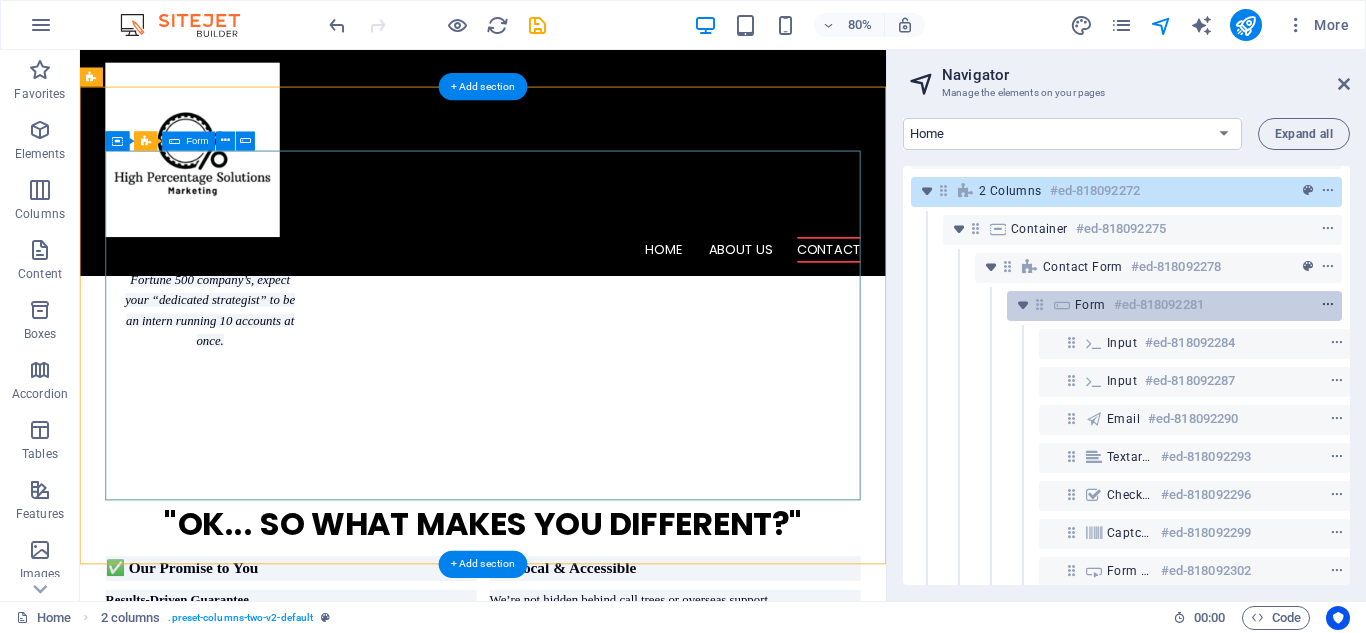 click at bounding box center [1328, 305] 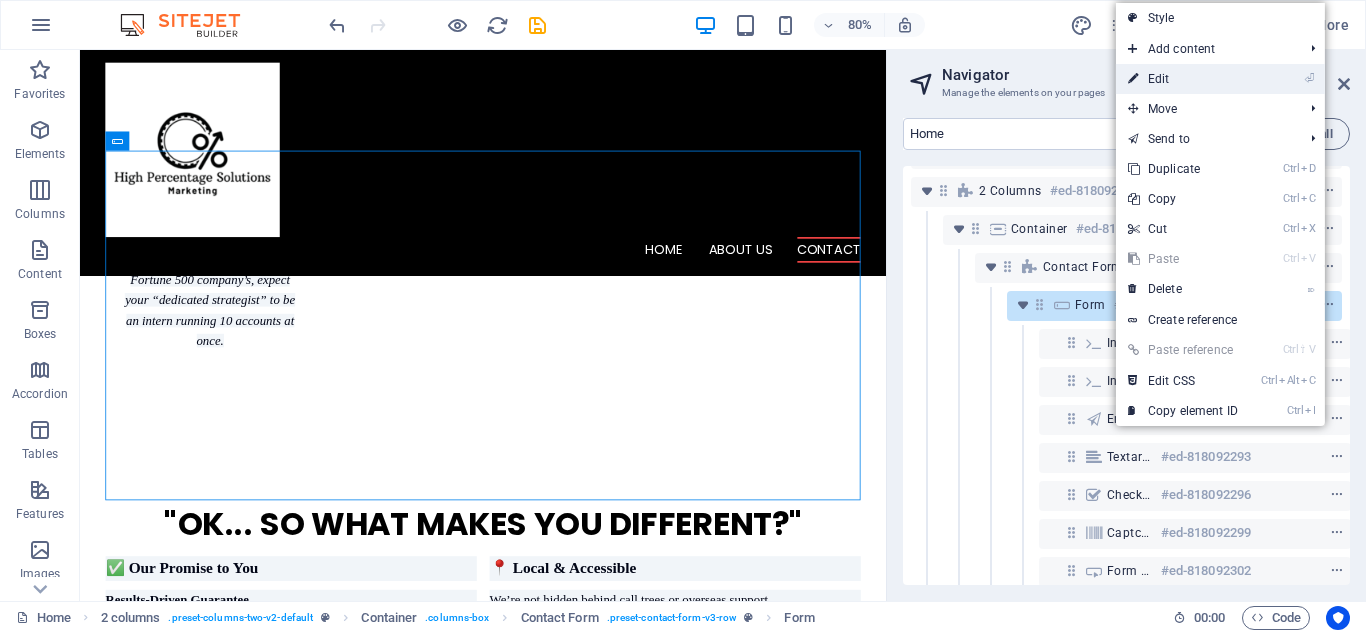 click on "⏎  Edit" at bounding box center [1183, 79] 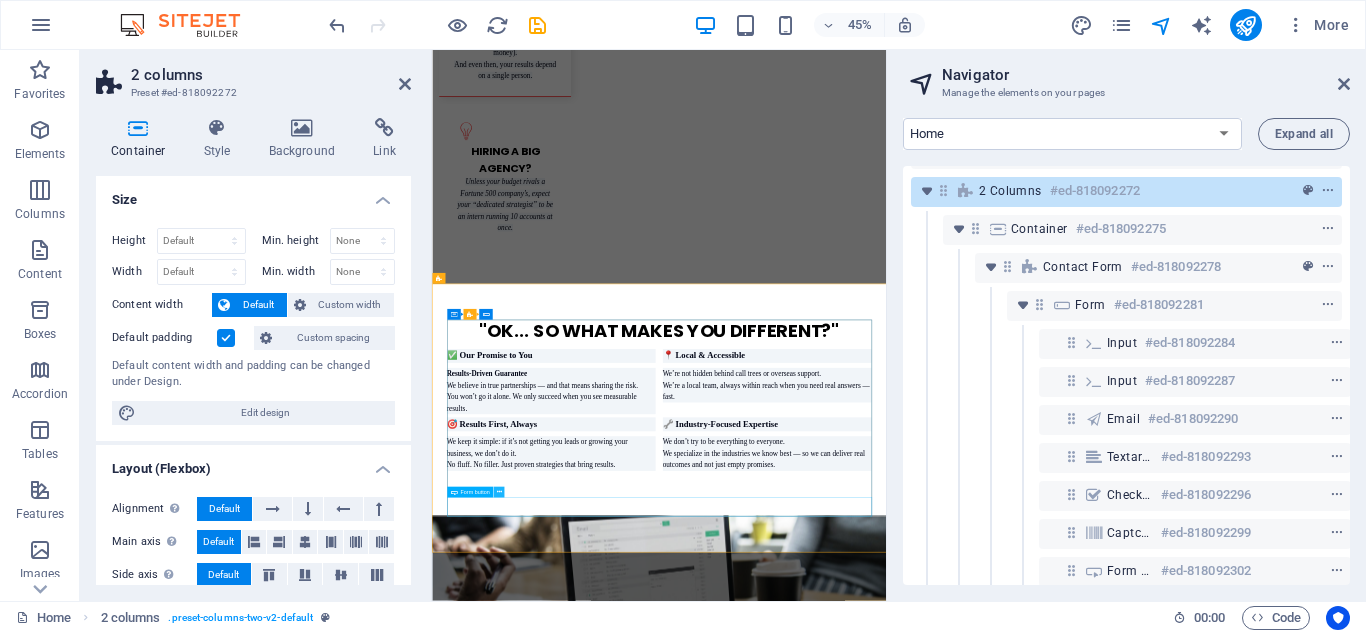 click at bounding box center (498, 492) 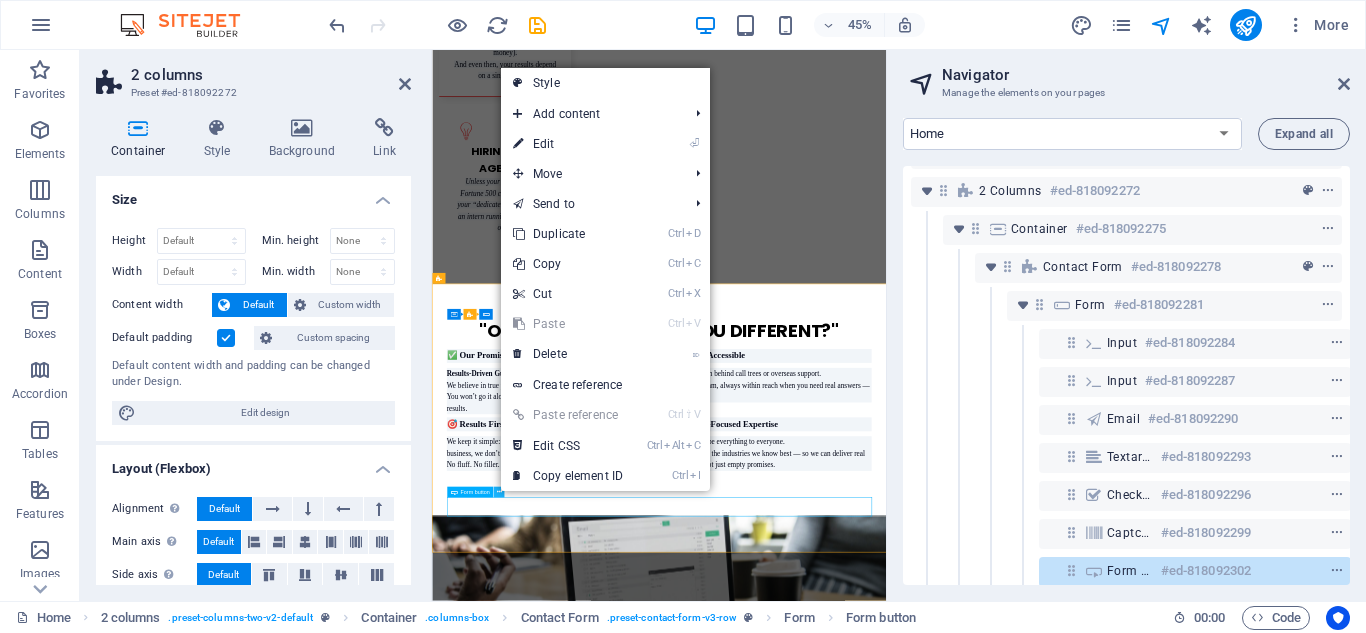 scroll, scrollTop: 284, scrollLeft: 5, axis: both 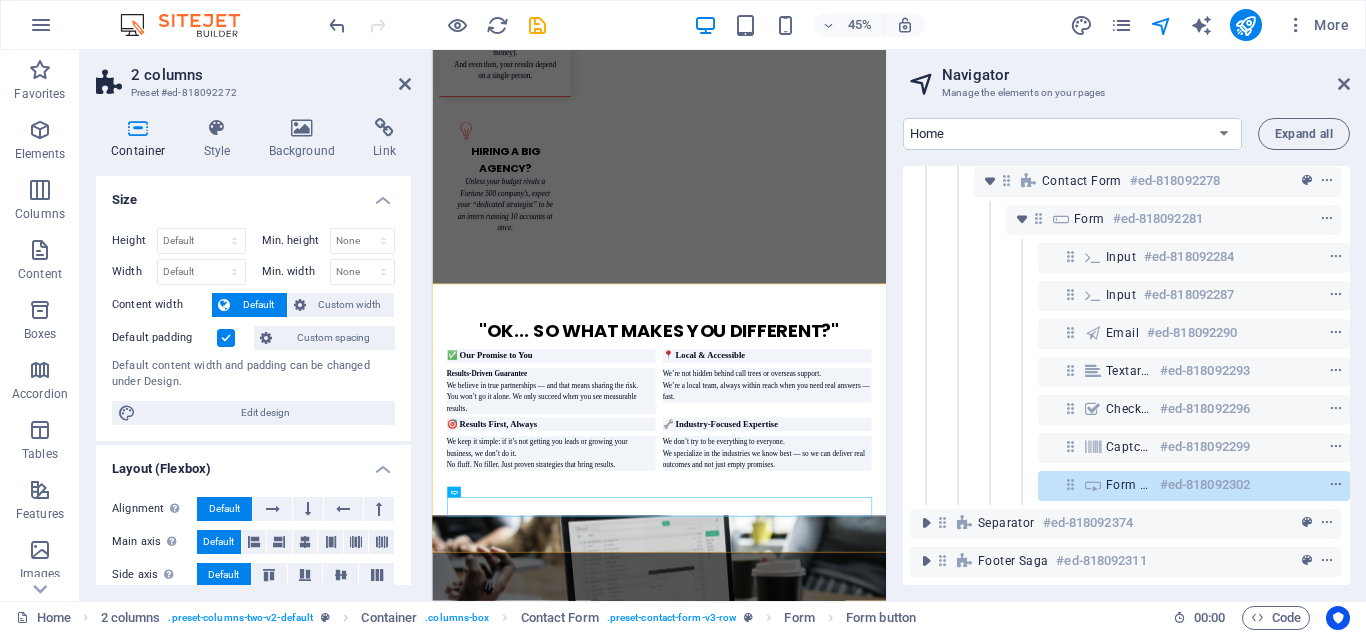 click on "Home  Subpage  Legal Notice  Privacy  Expand all Banner #ed-818091978 2 columns #ed-818092380 Boxes #ed-818092050 Text #ed-818124532 Container #ed-818092146 2 columns #ed-818092272 Container #ed-818092275 Contact Form #ed-818092278 Form #ed-818092281 Input #ed-818092284 Input #ed-818092287 Email #ed-818092290 Textarea #ed-818092293 Checkbox #ed-818092296 Captcha #ed-818092299 Form button #ed-818092302 Separator #ed-818092374 Footer Saga #ed-818092311" at bounding box center [1126, 351] 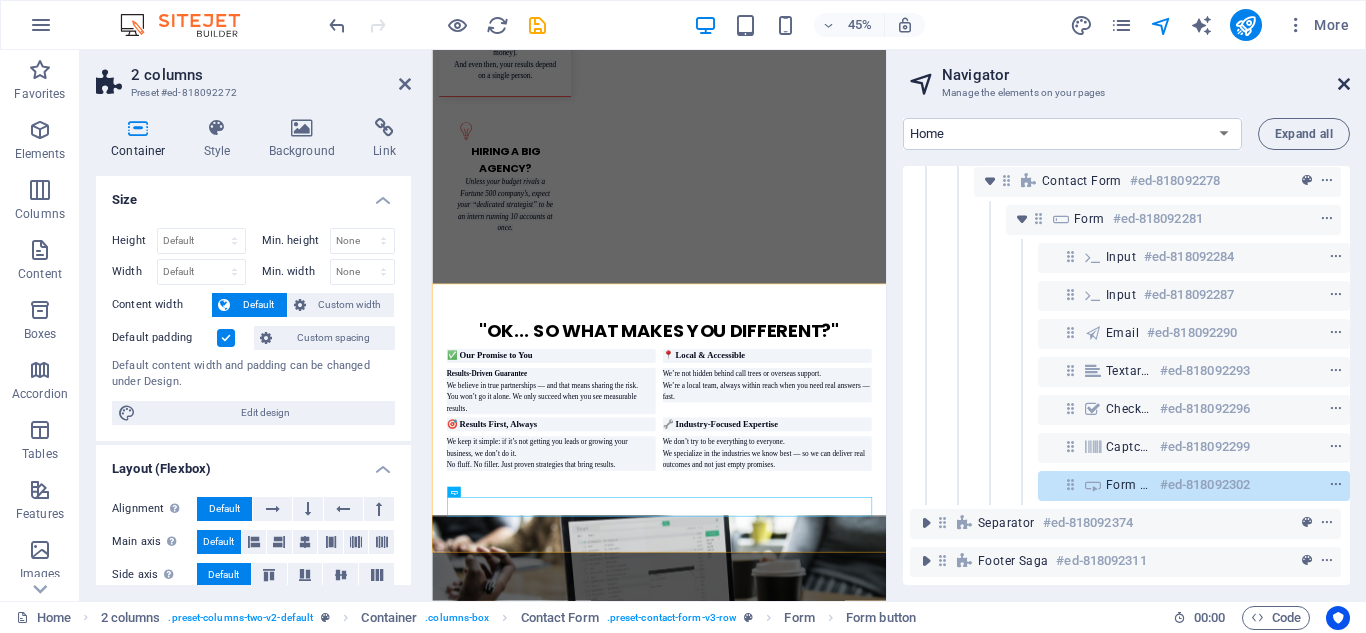 click at bounding box center (1344, 84) 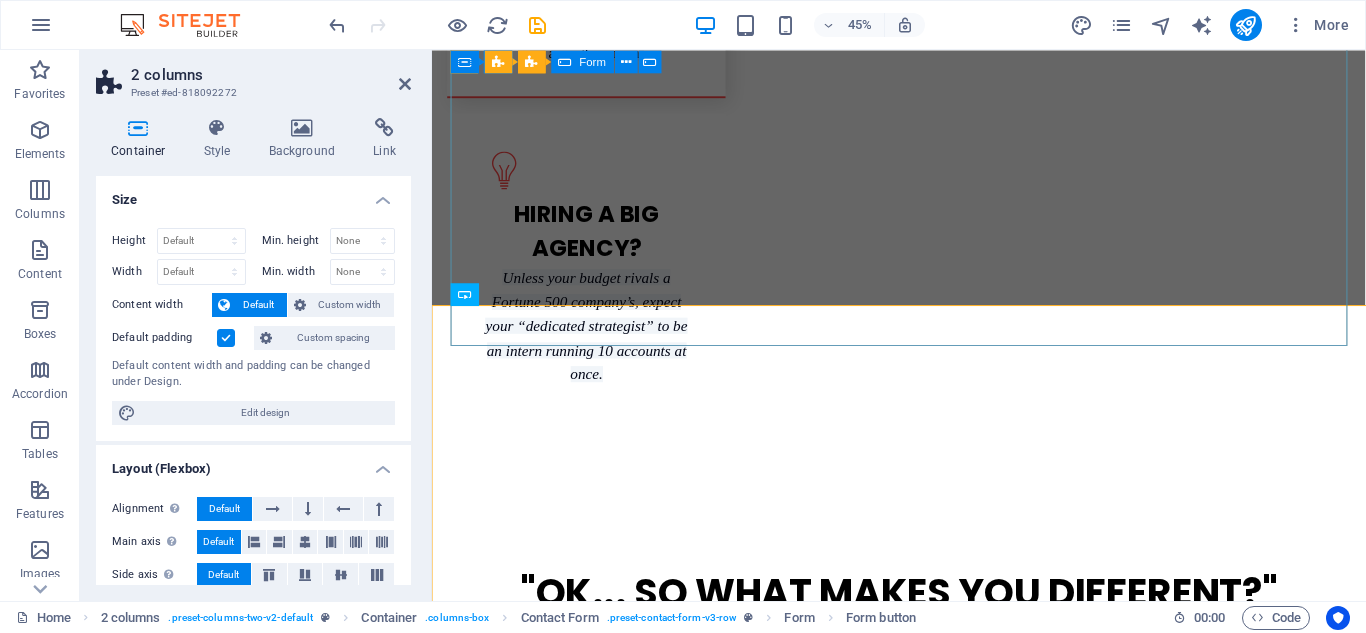 scroll, scrollTop: 2638, scrollLeft: 0, axis: vertical 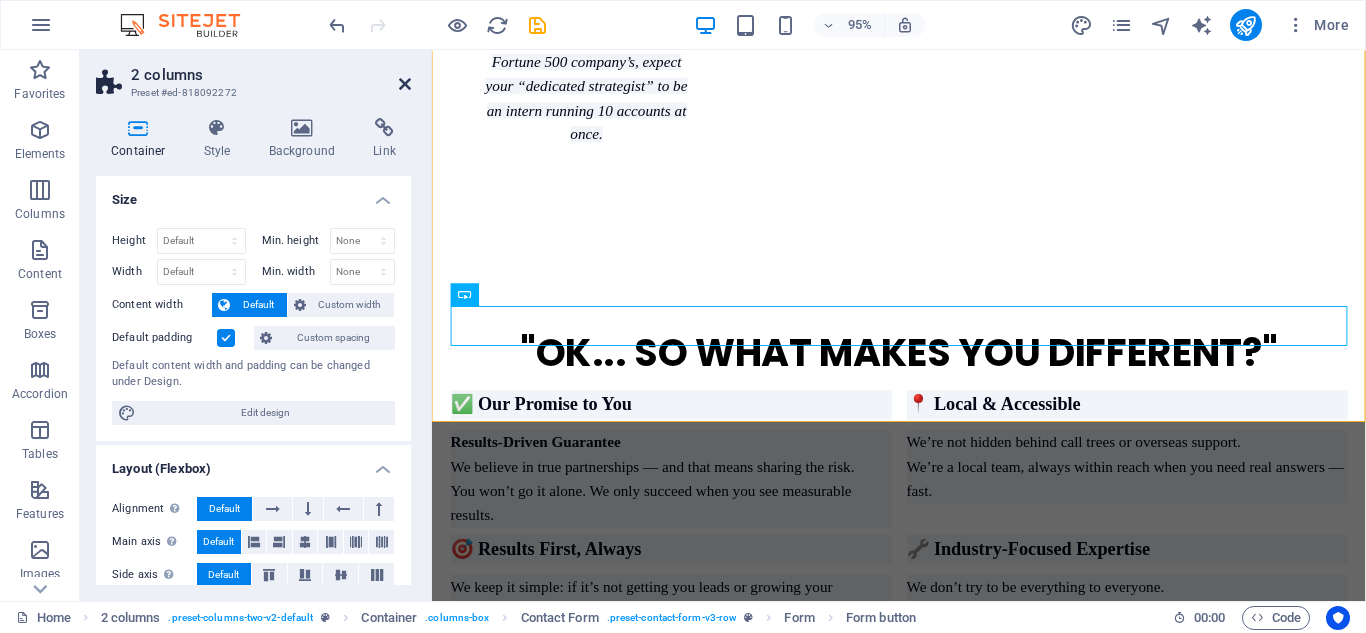 click at bounding box center [405, 84] 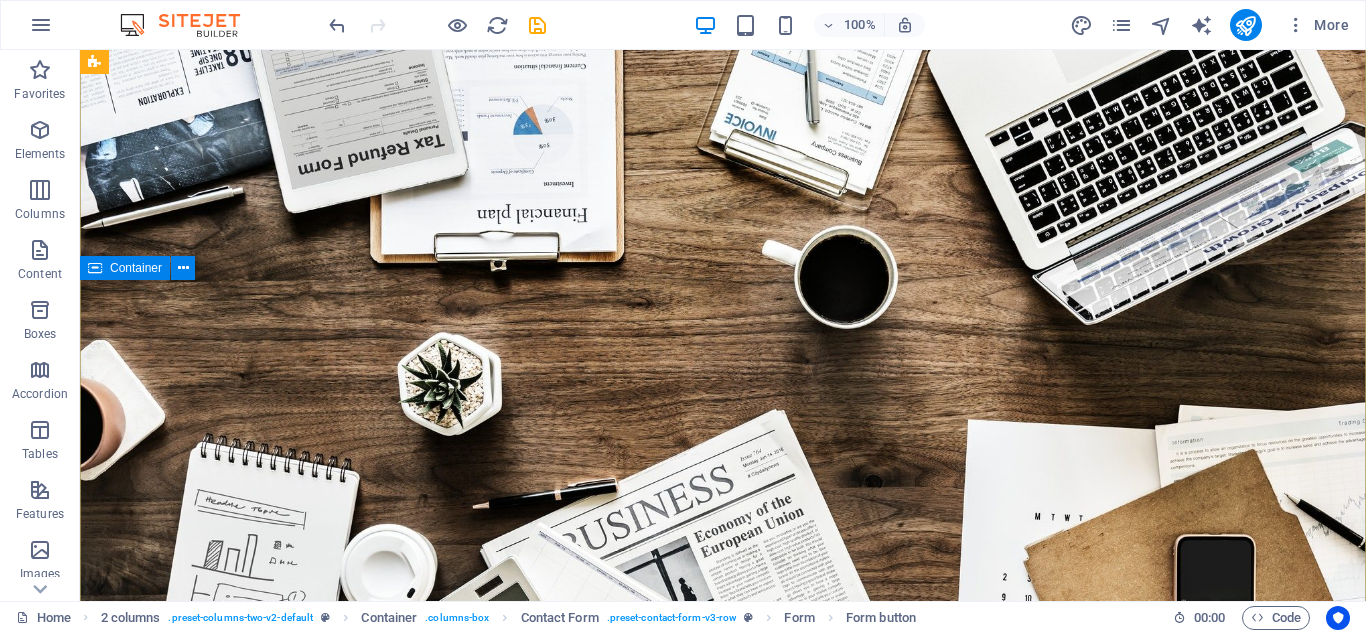 scroll, scrollTop: 0, scrollLeft: 0, axis: both 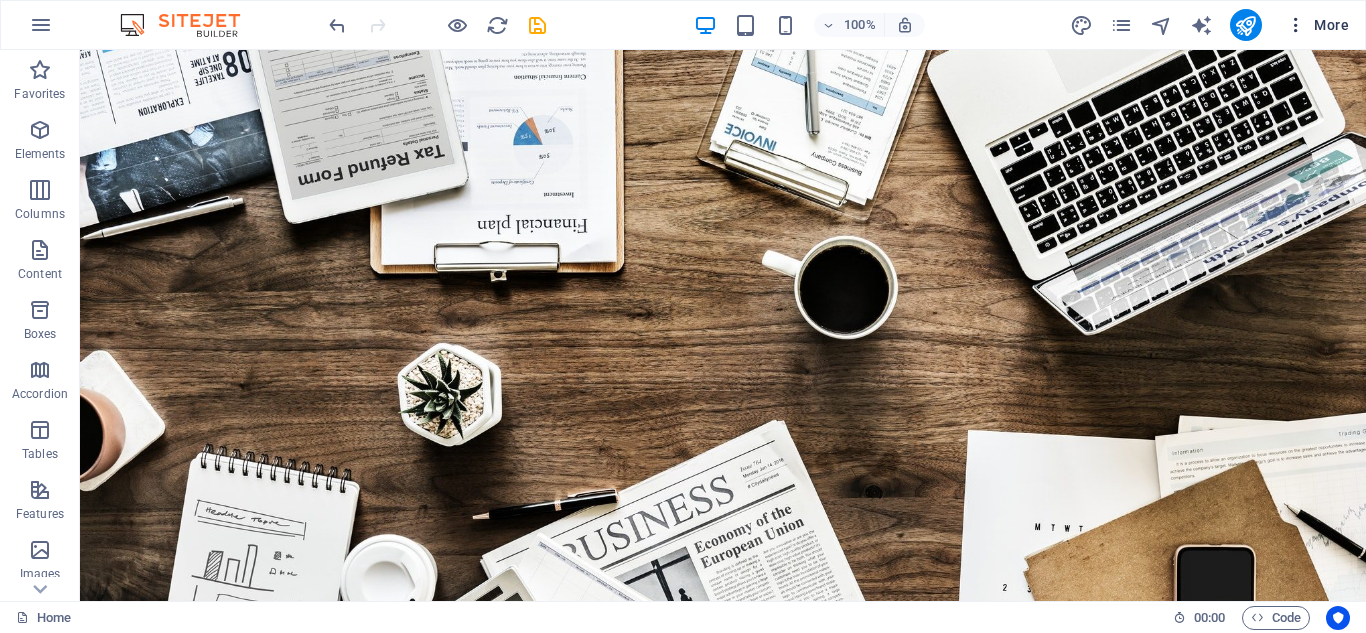 click at bounding box center (1296, 25) 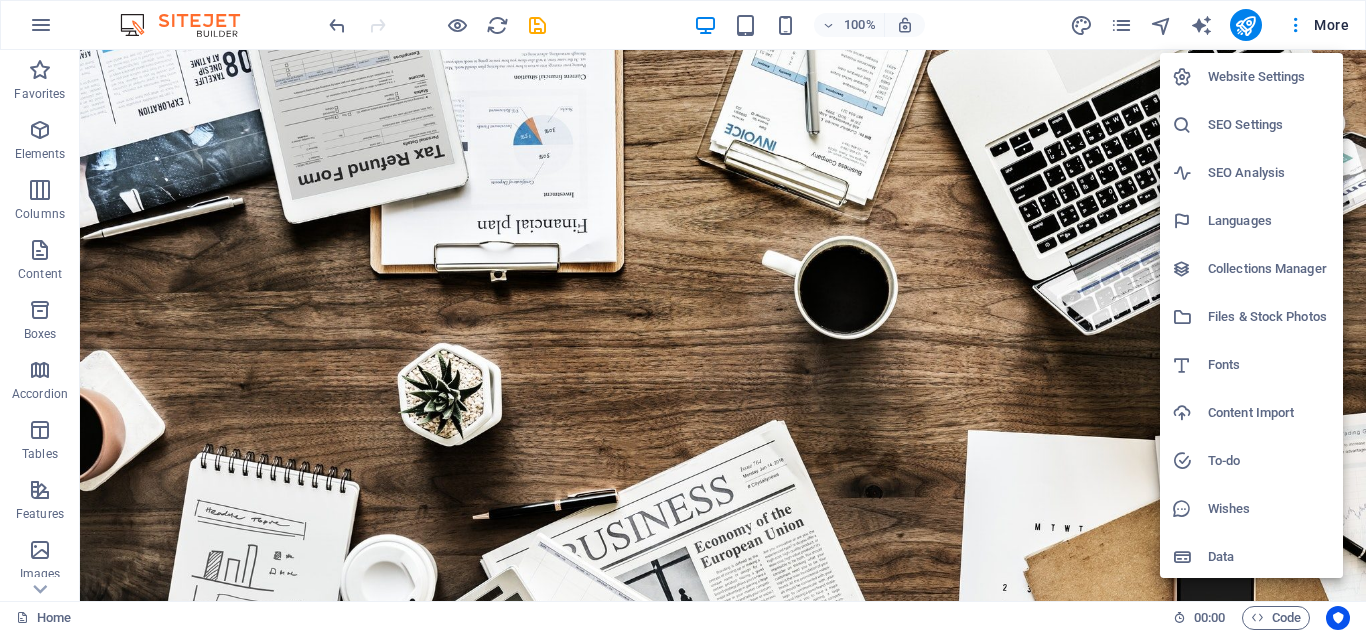click on "Collections Manager" at bounding box center (1269, 269) 